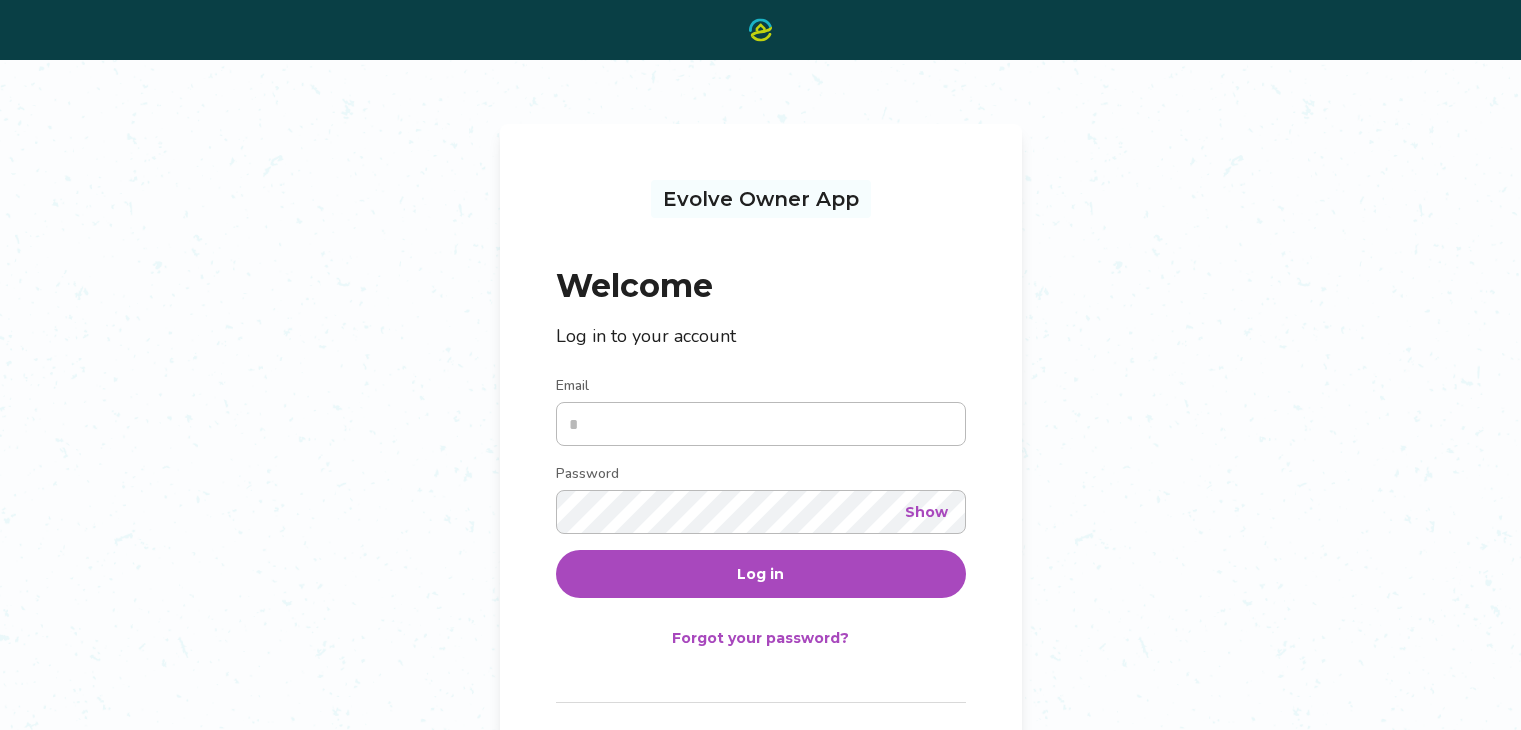 scroll, scrollTop: 0, scrollLeft: 0, axis: both 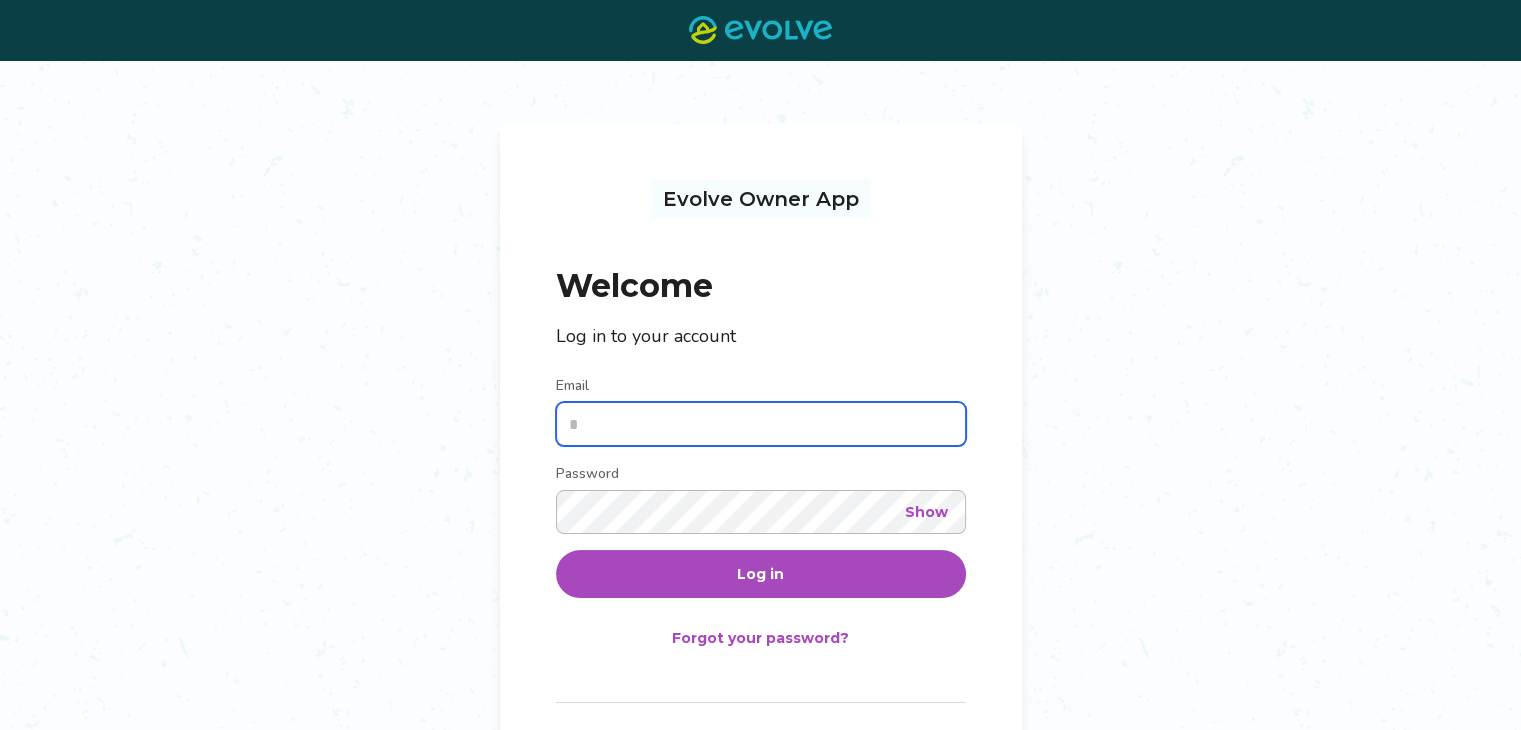 click on "Email" at bounding box center [761, 424] 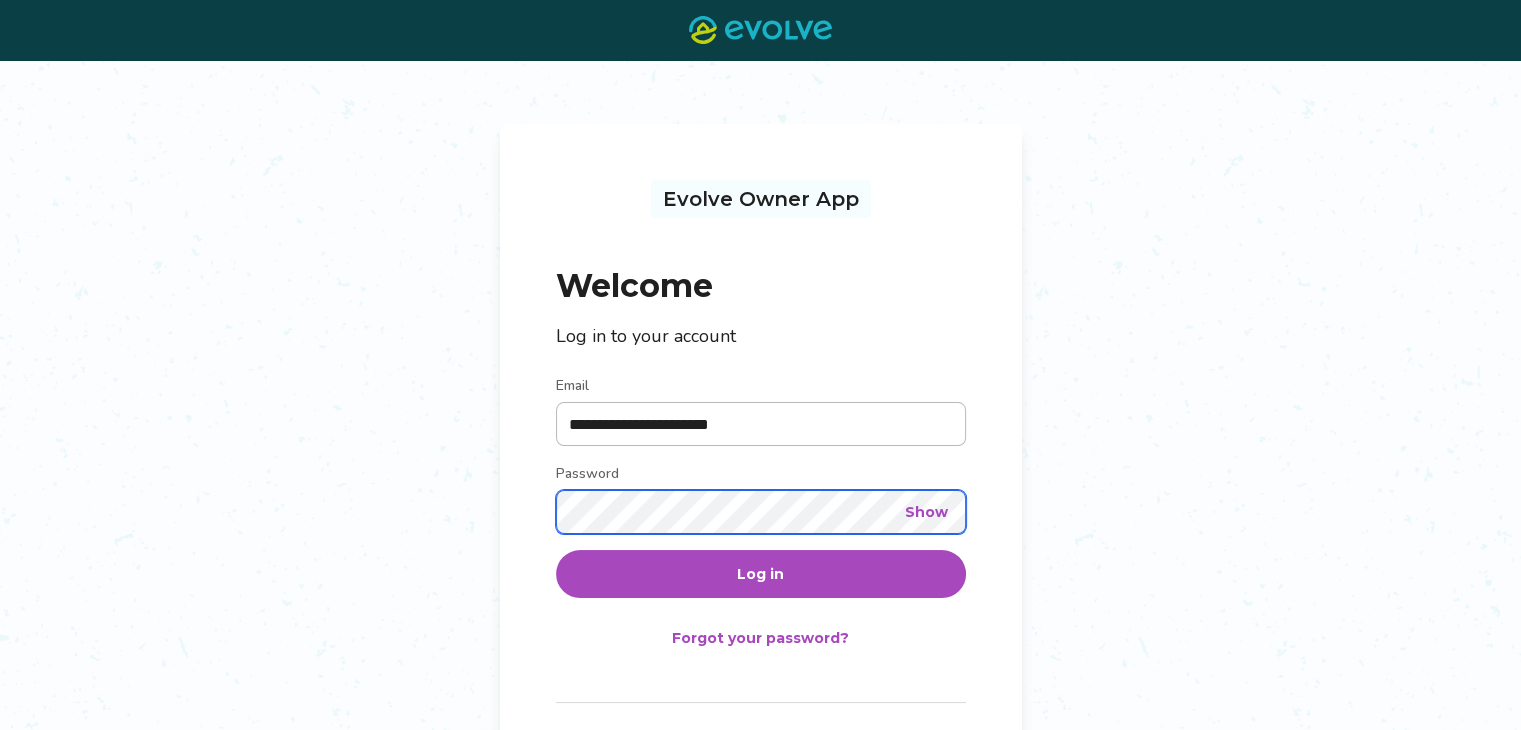 click on "Log in" at bounding box center [761, 574] 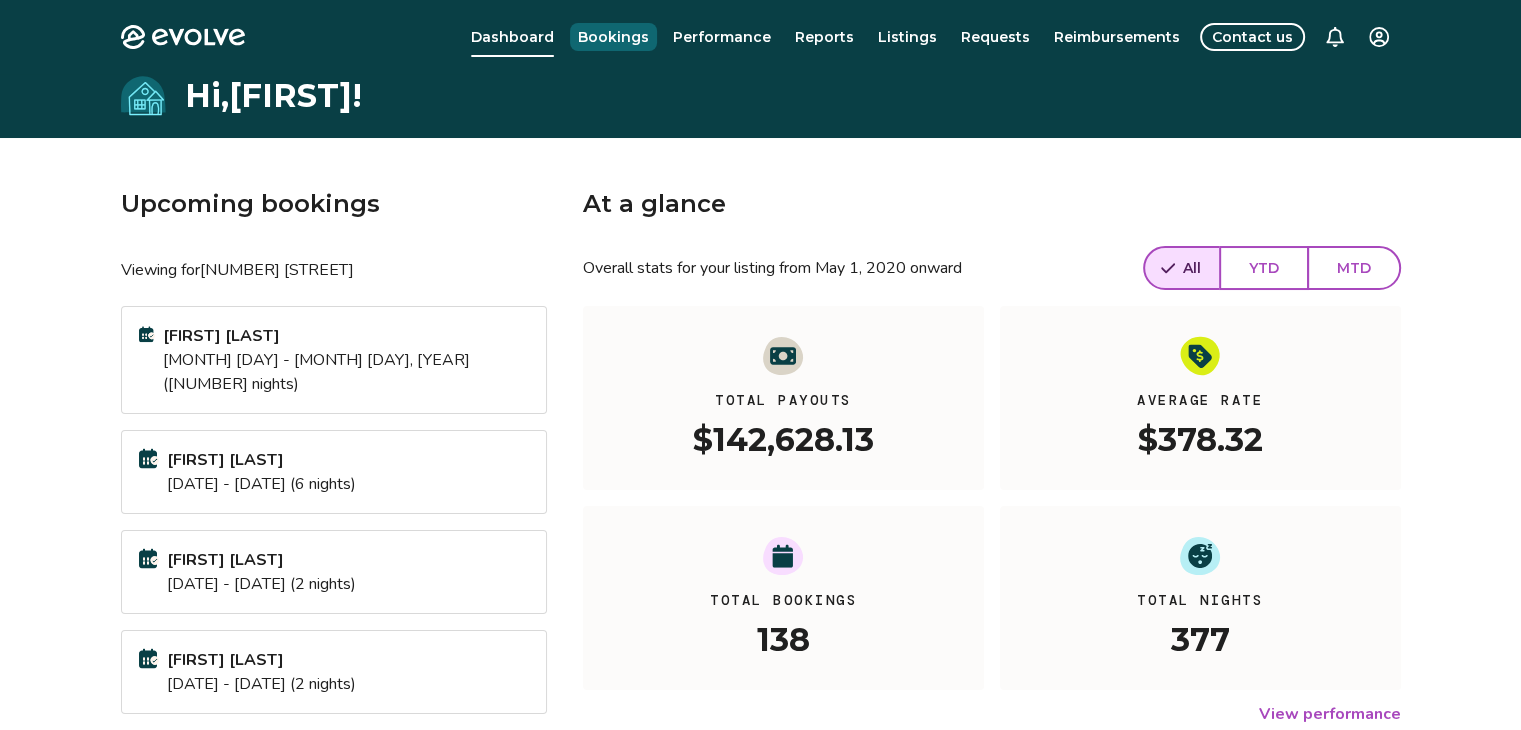 click on "Bookings" at bounding box center (613, 37) 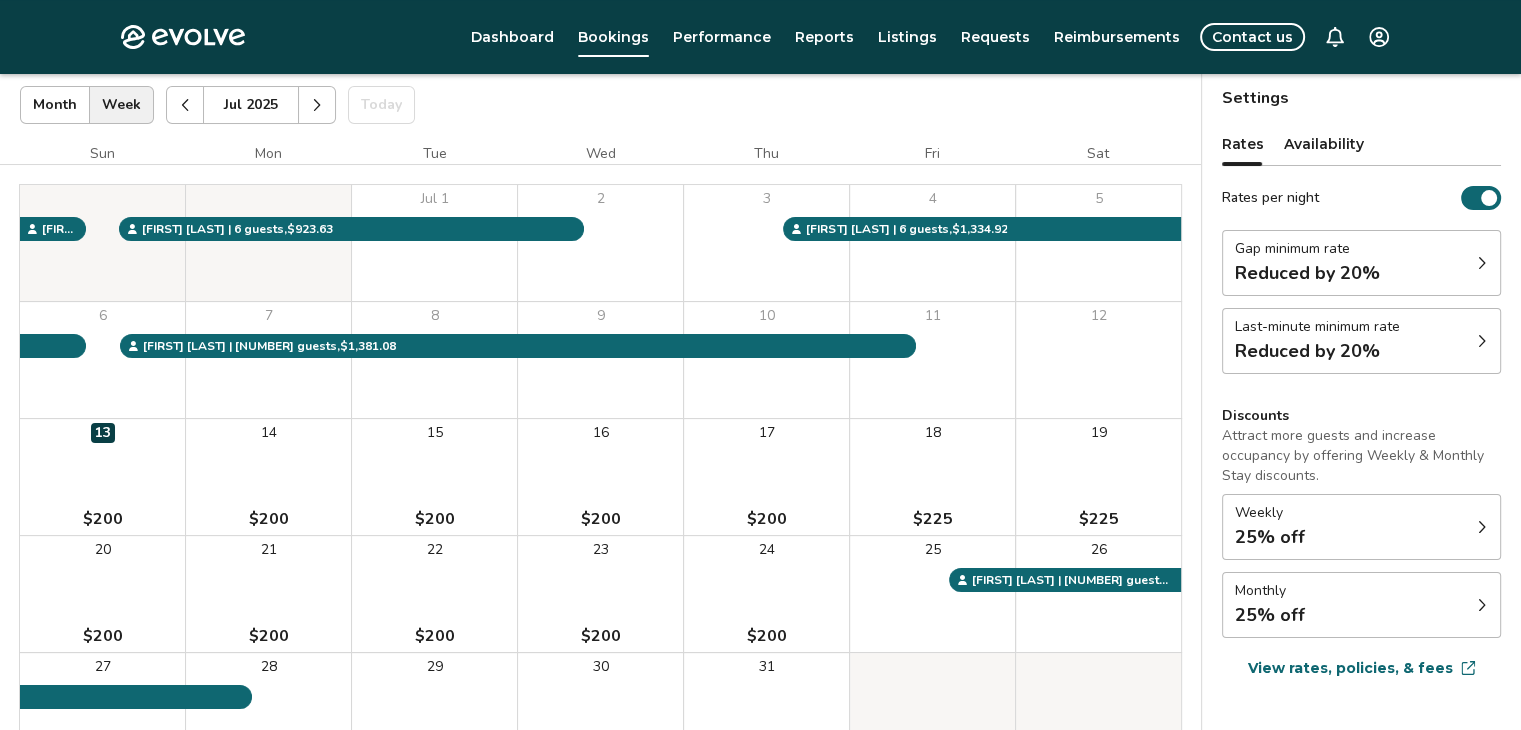 scroll, scrollTop: 0, scrollLeft: 0, axis: both 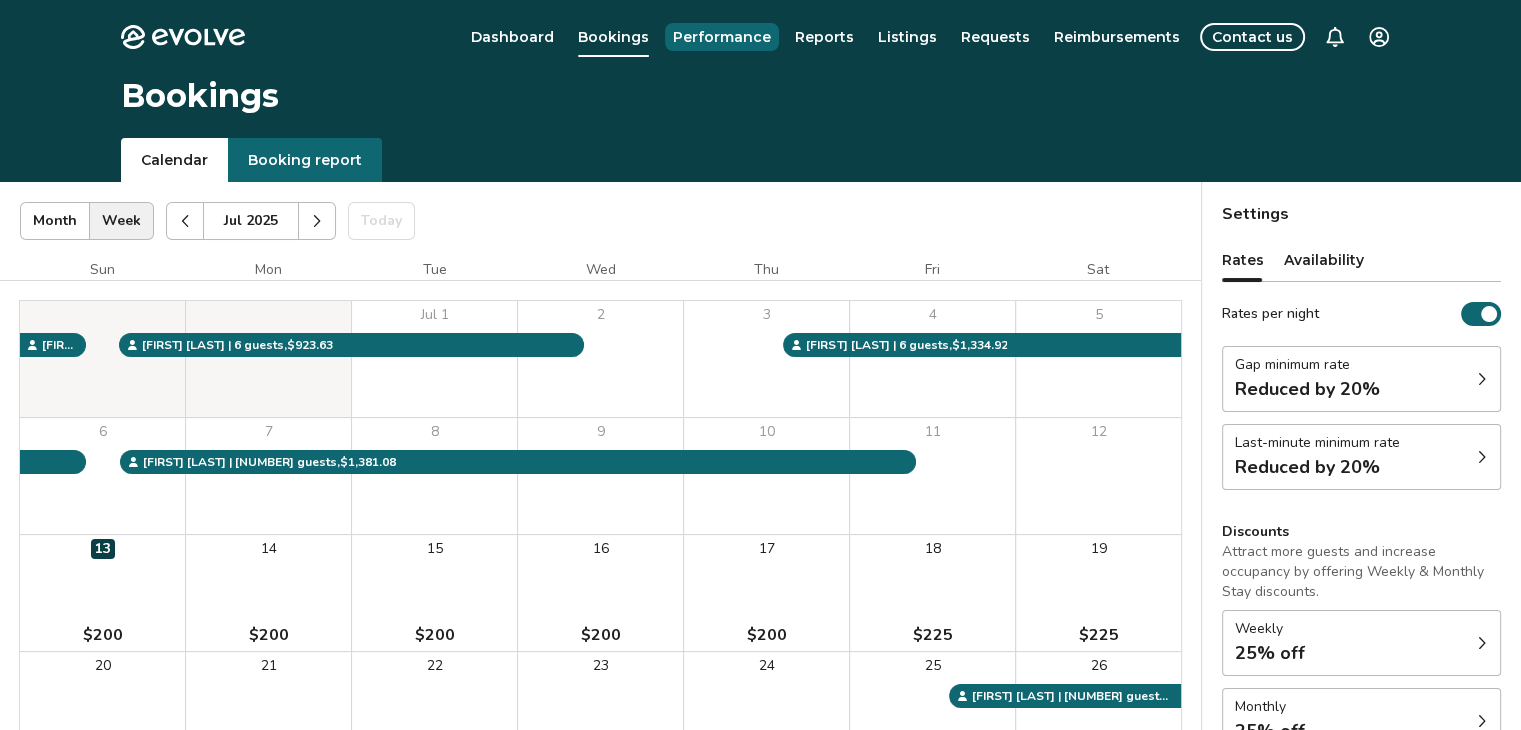 click on "Performance" at bounding box center [722, 37] 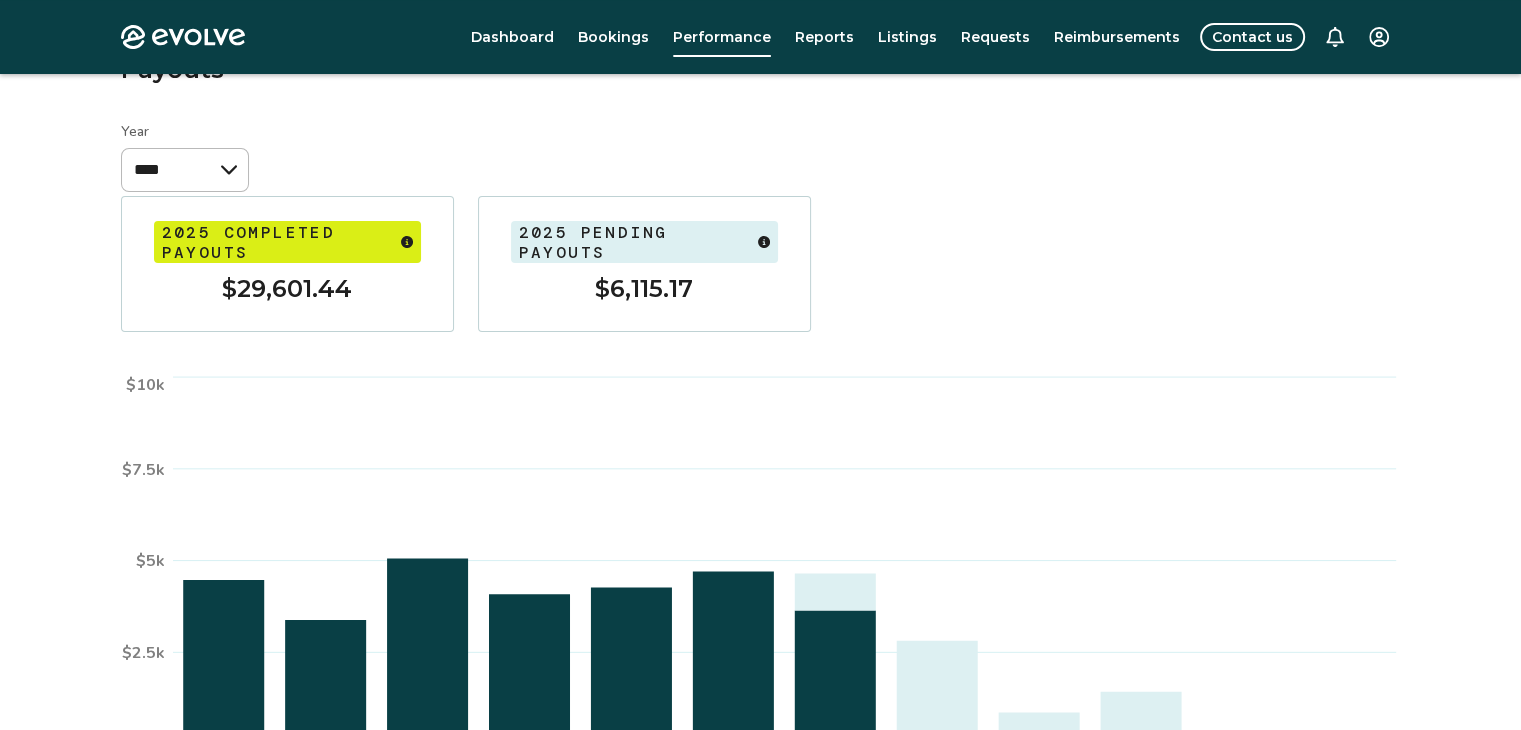 scroll, scrollTop: 100, scrollLeft: 0, axis: vertical 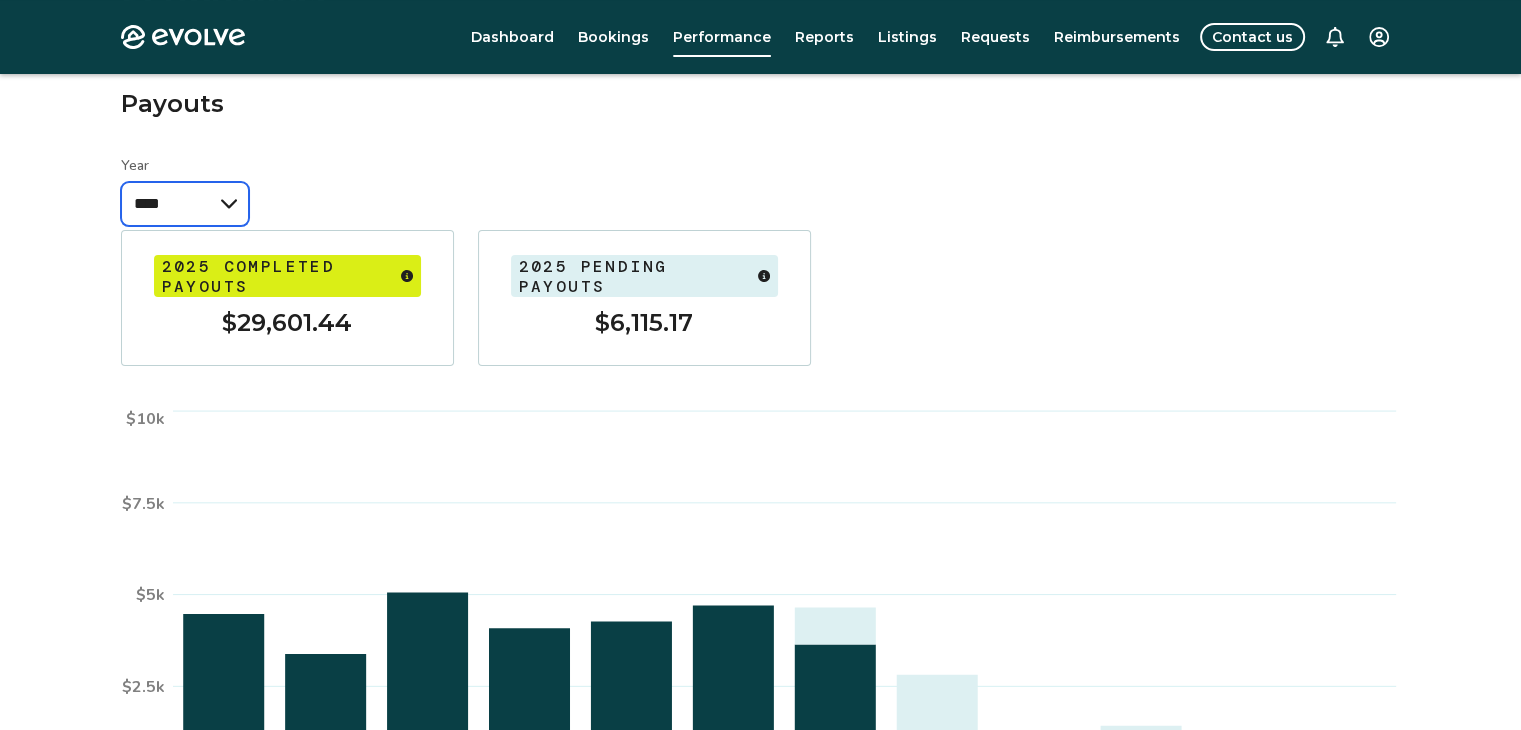 click on "**** **** **** ****" at bounding box center (185, 204) 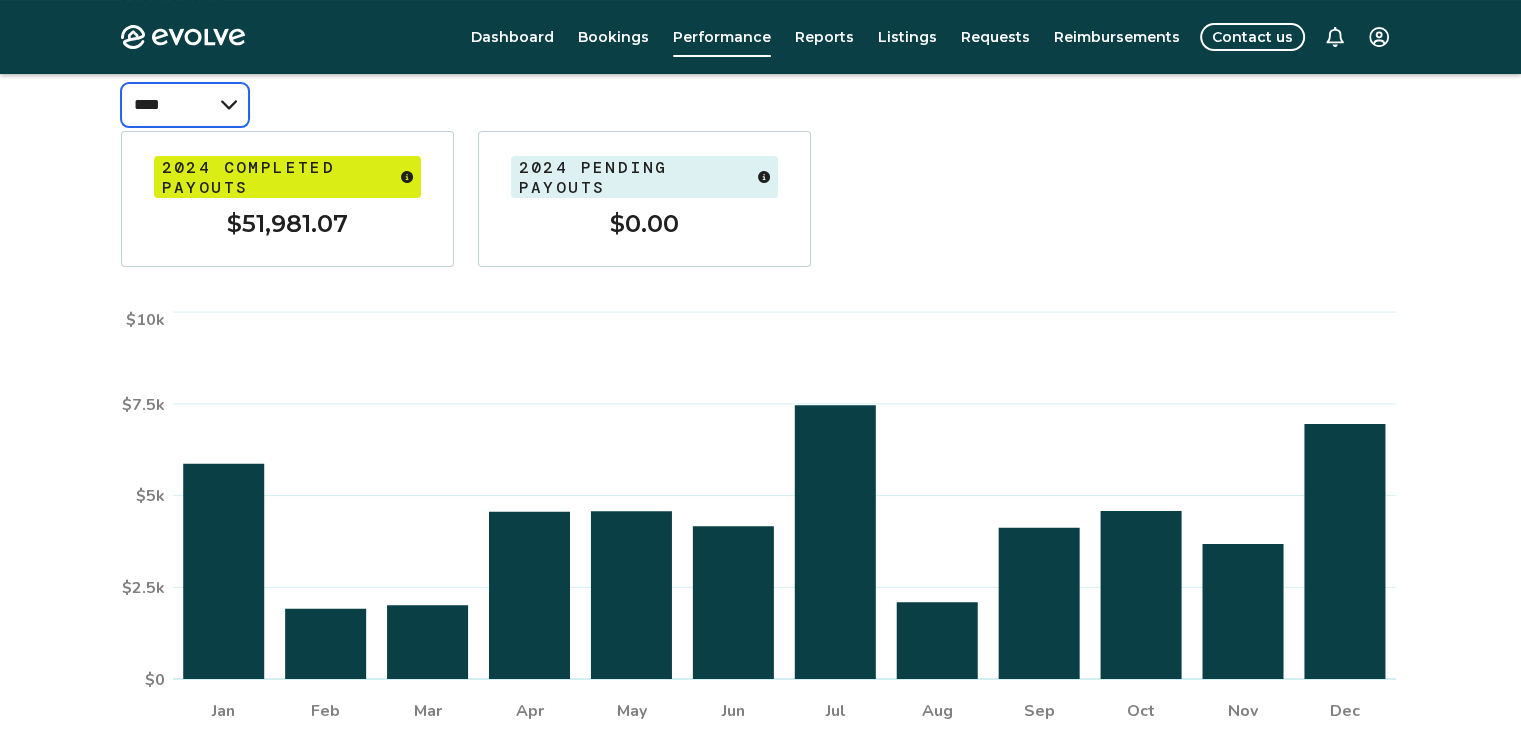 scroll, scrollTop: 200, scrollLeft: 0, axis: vertical 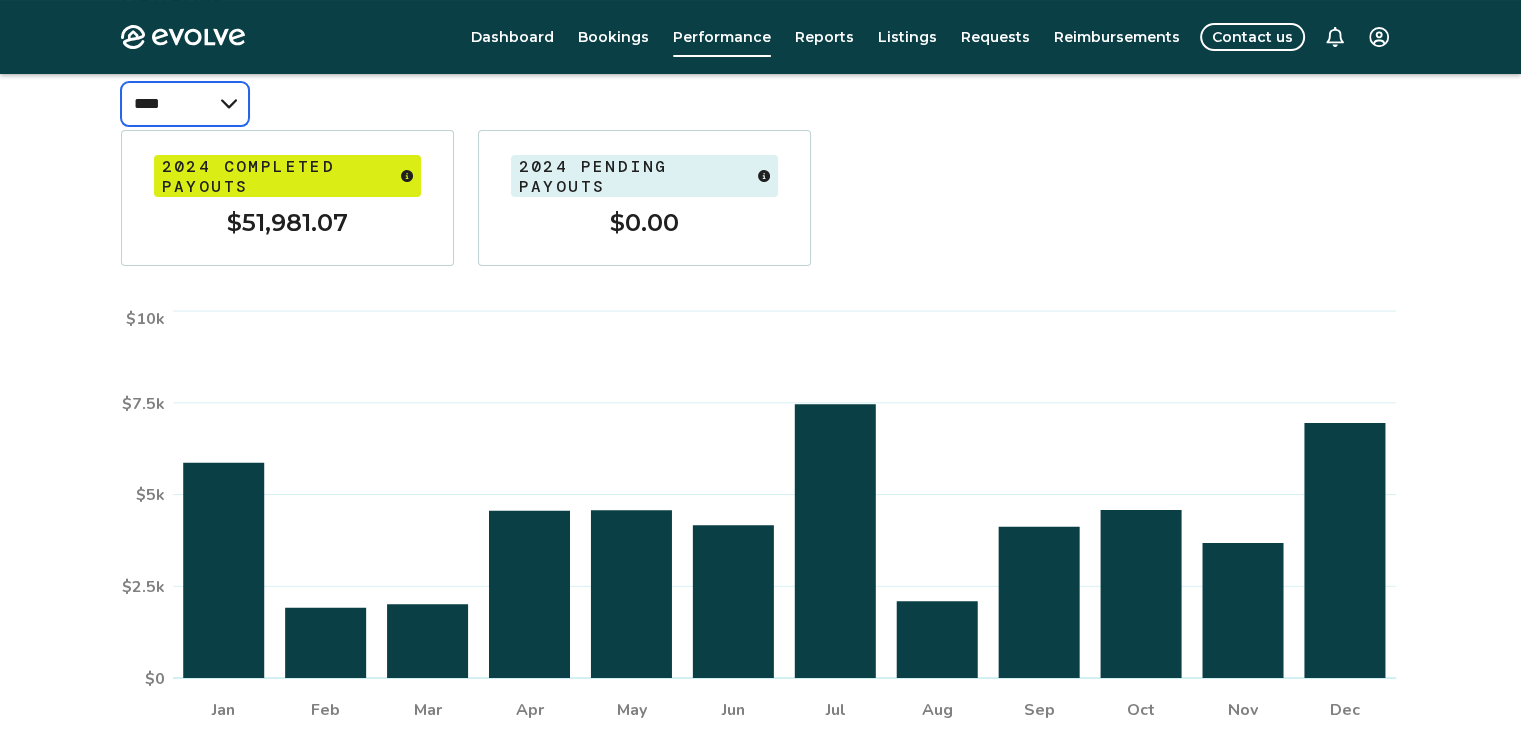 click on "**** **** **** ****" at bounding box center (185, 104) 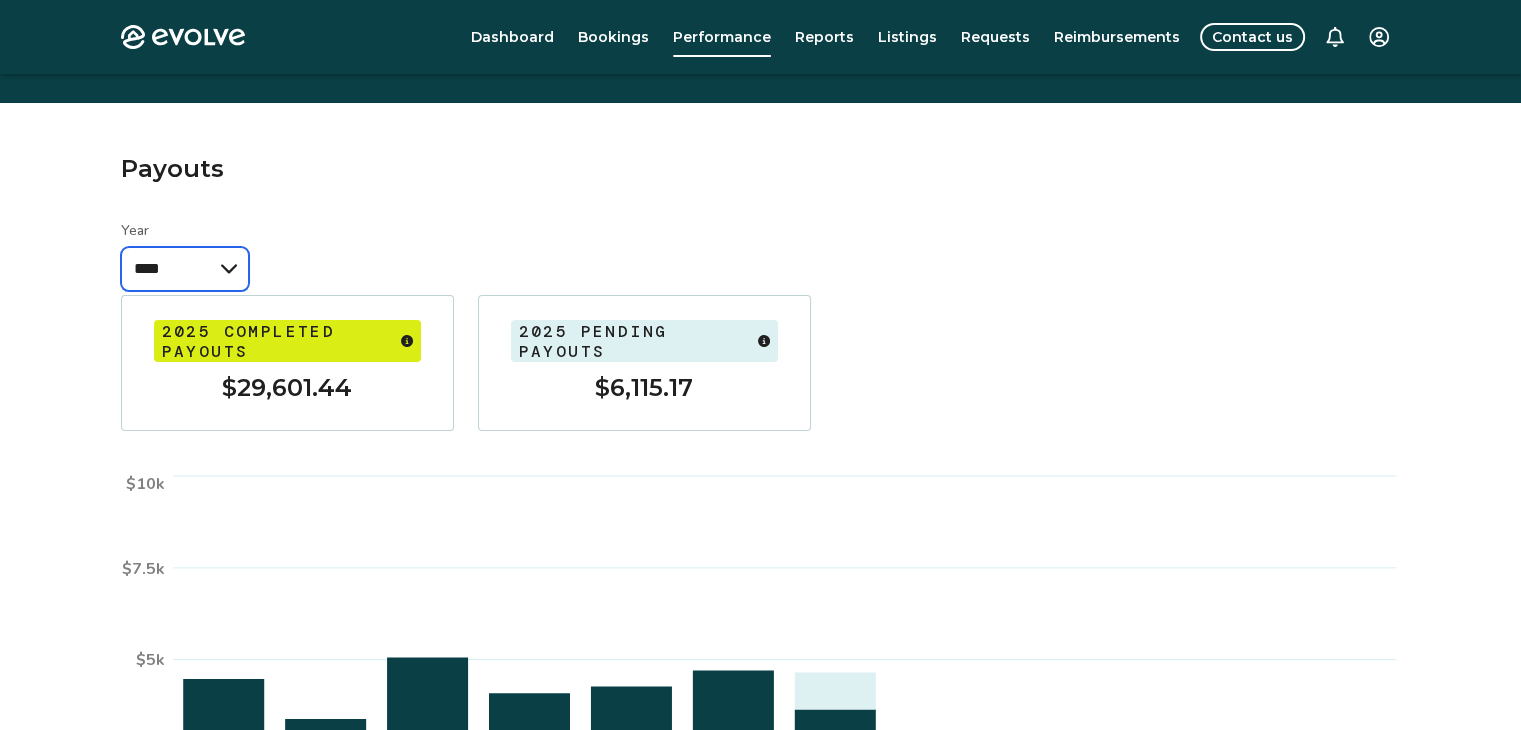 scroll, scrollTop: 0, scrollLeft: 0, axis: both 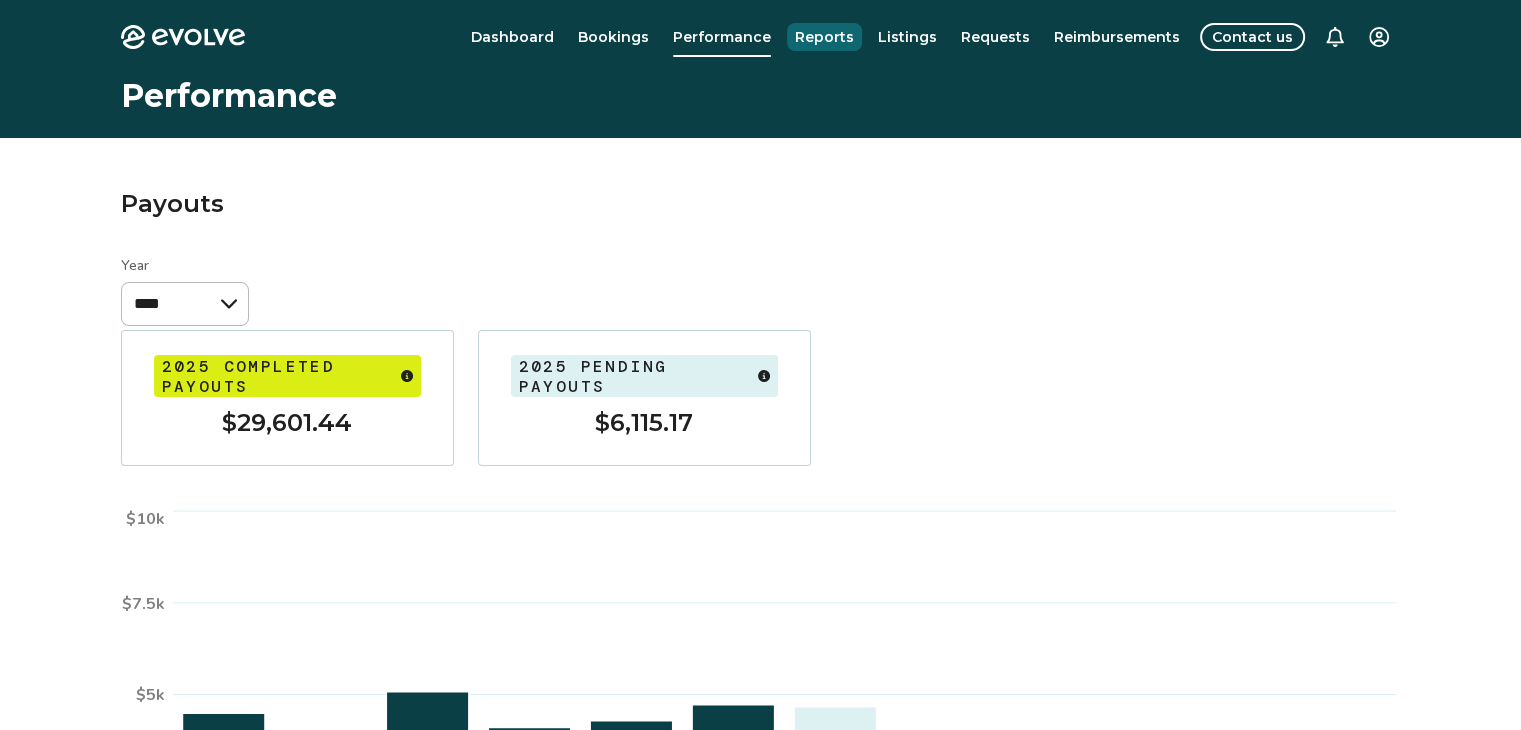 click on "Reports" at bounding box center [824, 37] 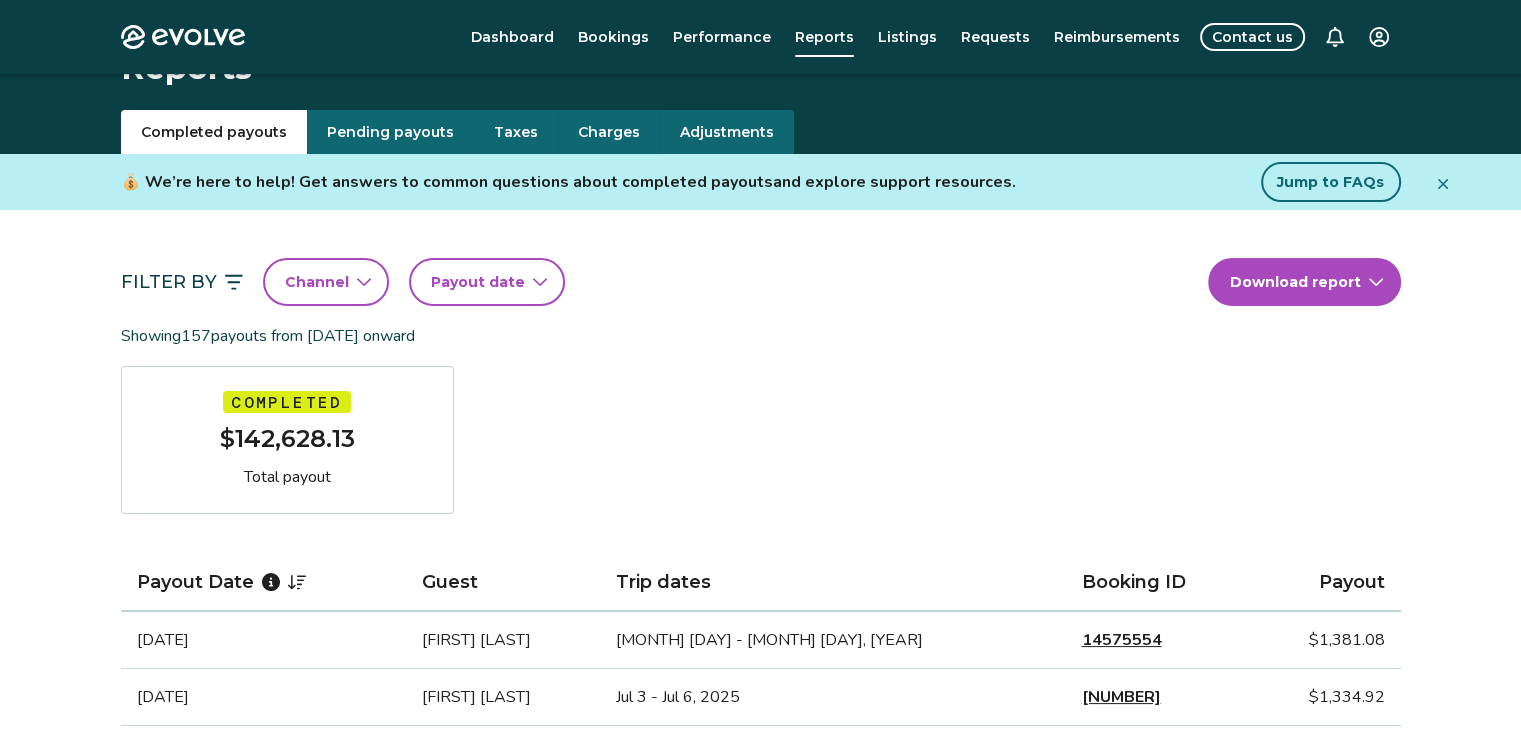 scroll, scrollTop: 0, scrollLeft: 0, axis: both 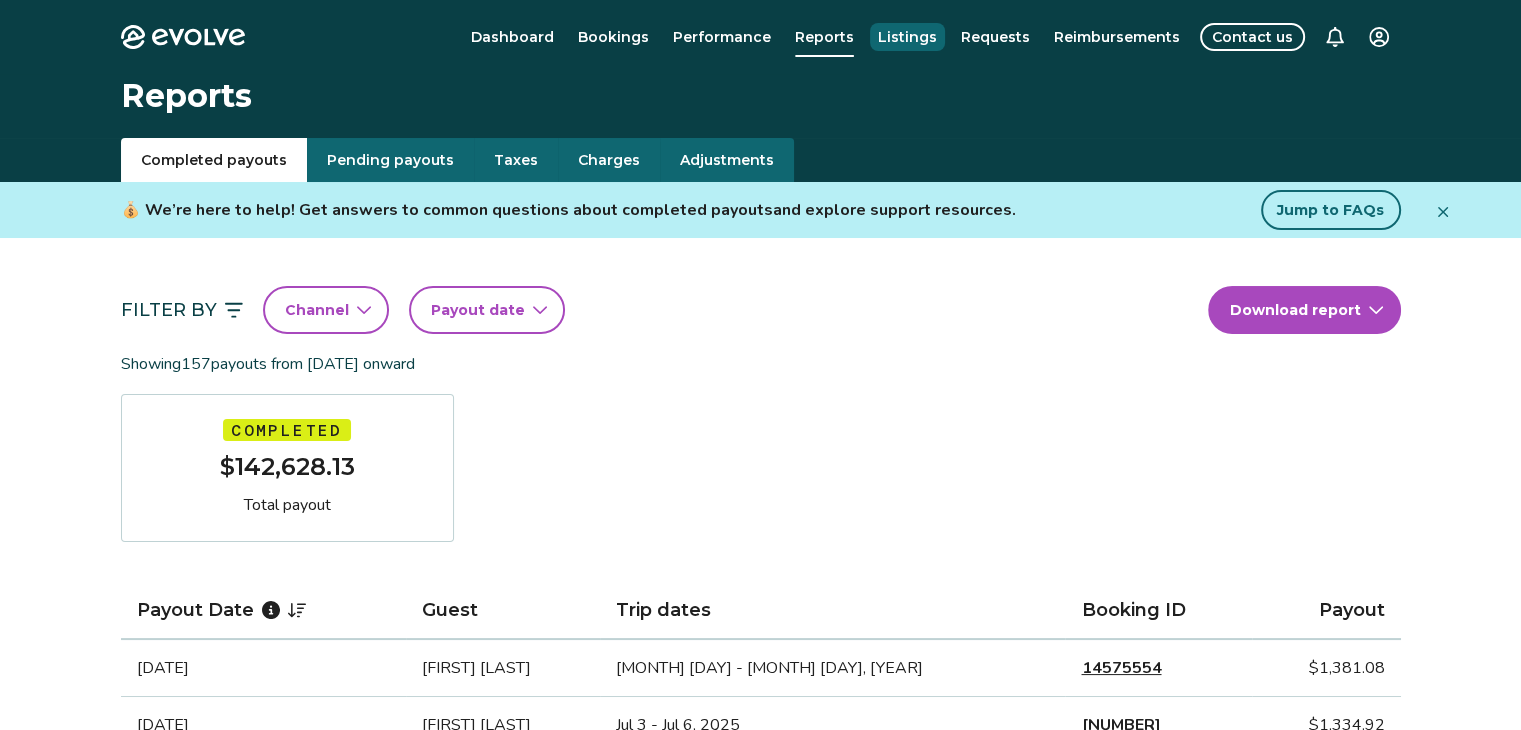 click on "Listings" at bounding box center (907, 37) 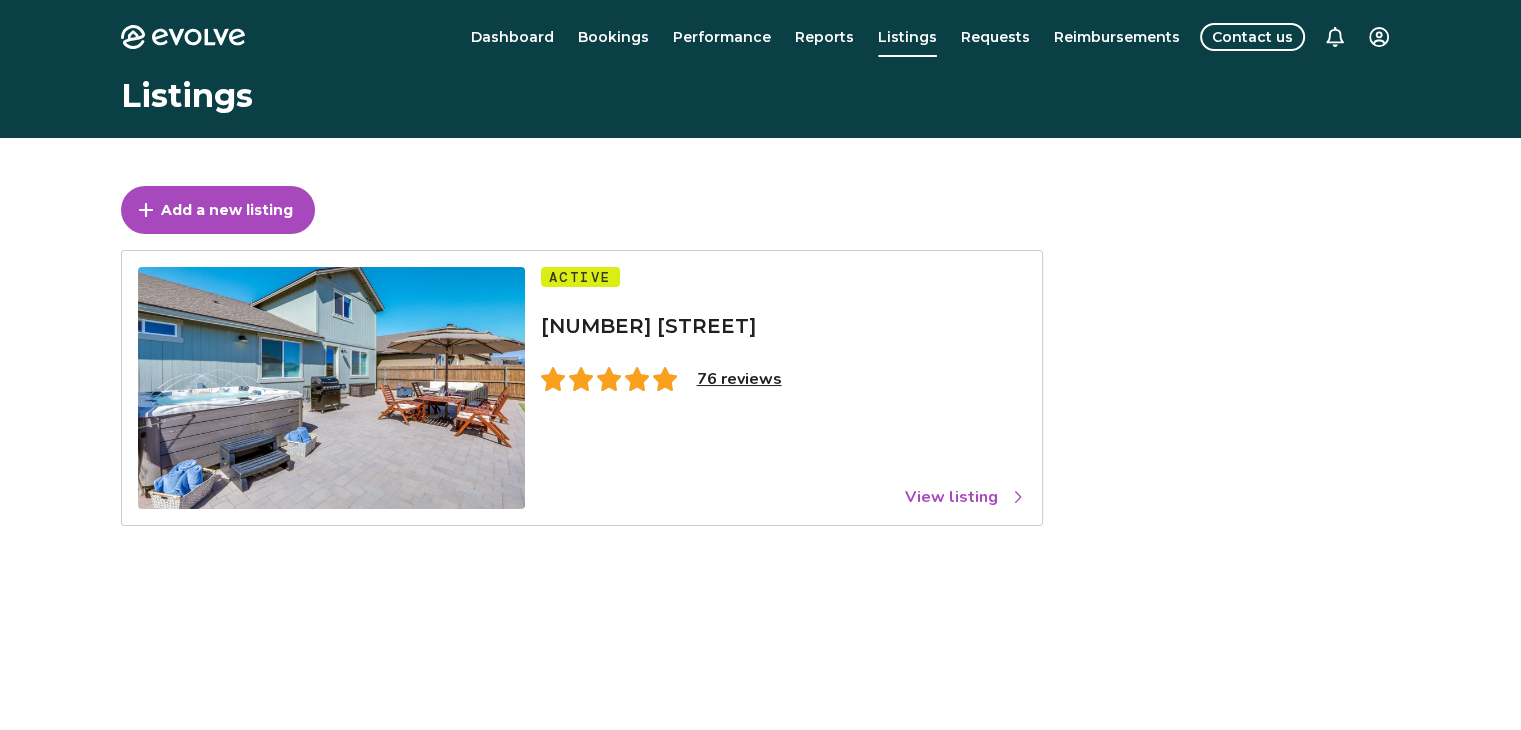 click on "76 reviews" at bounding box center (739, 379) 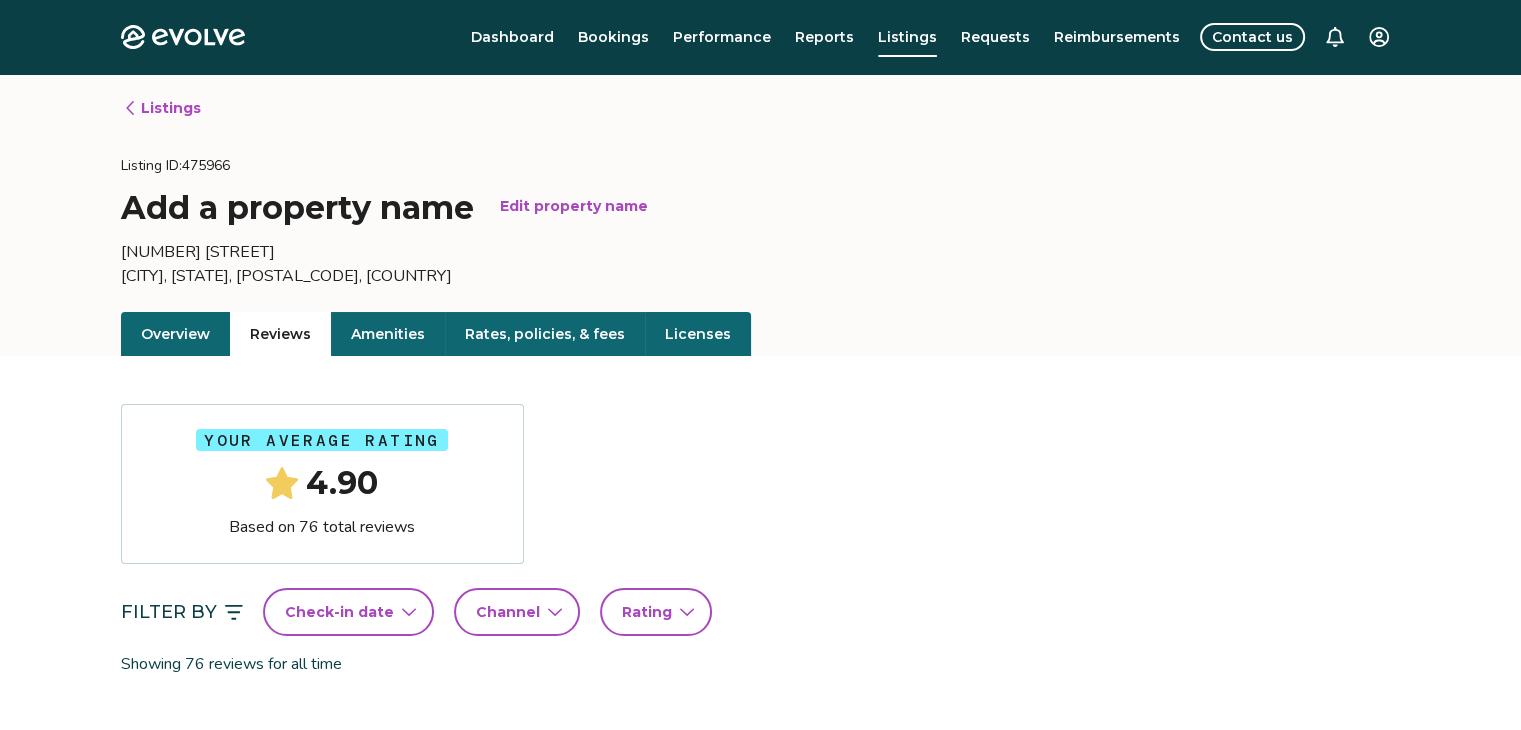 scroll, scrollTop: 0, scrollLeft: 0, axis: both 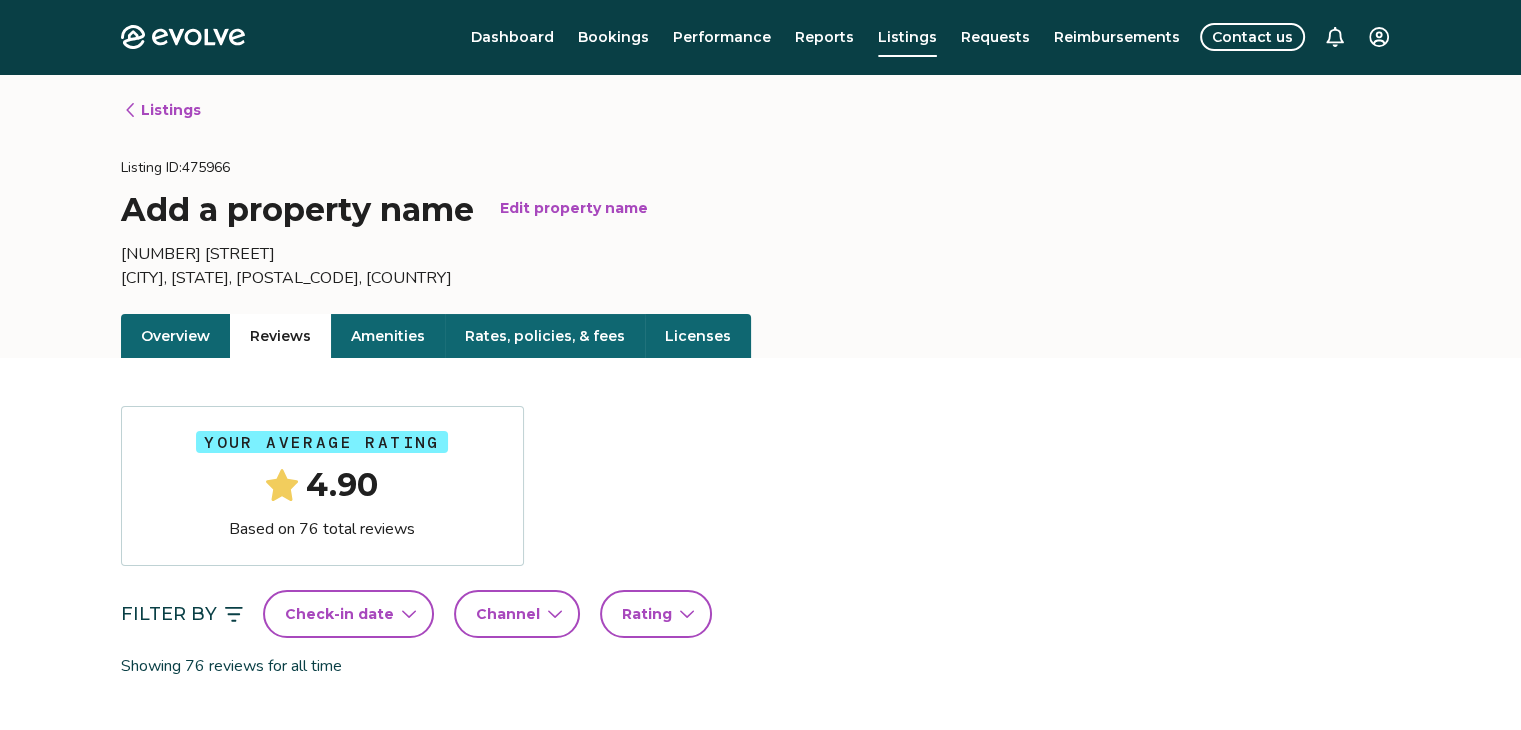 click on "Requests" at bounding box center [995, 37] 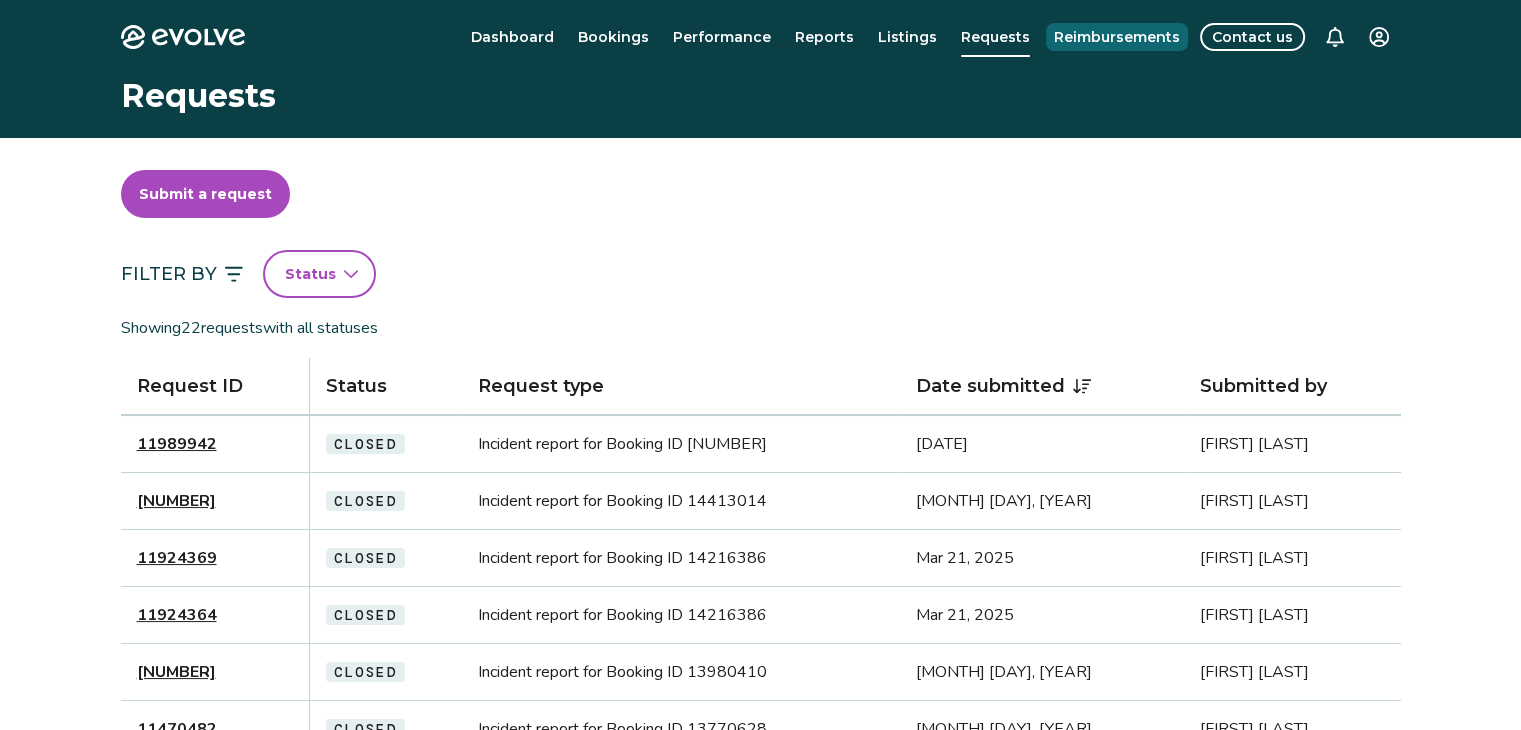 click on "Reimbursements" at bounding box center [1117, 37] 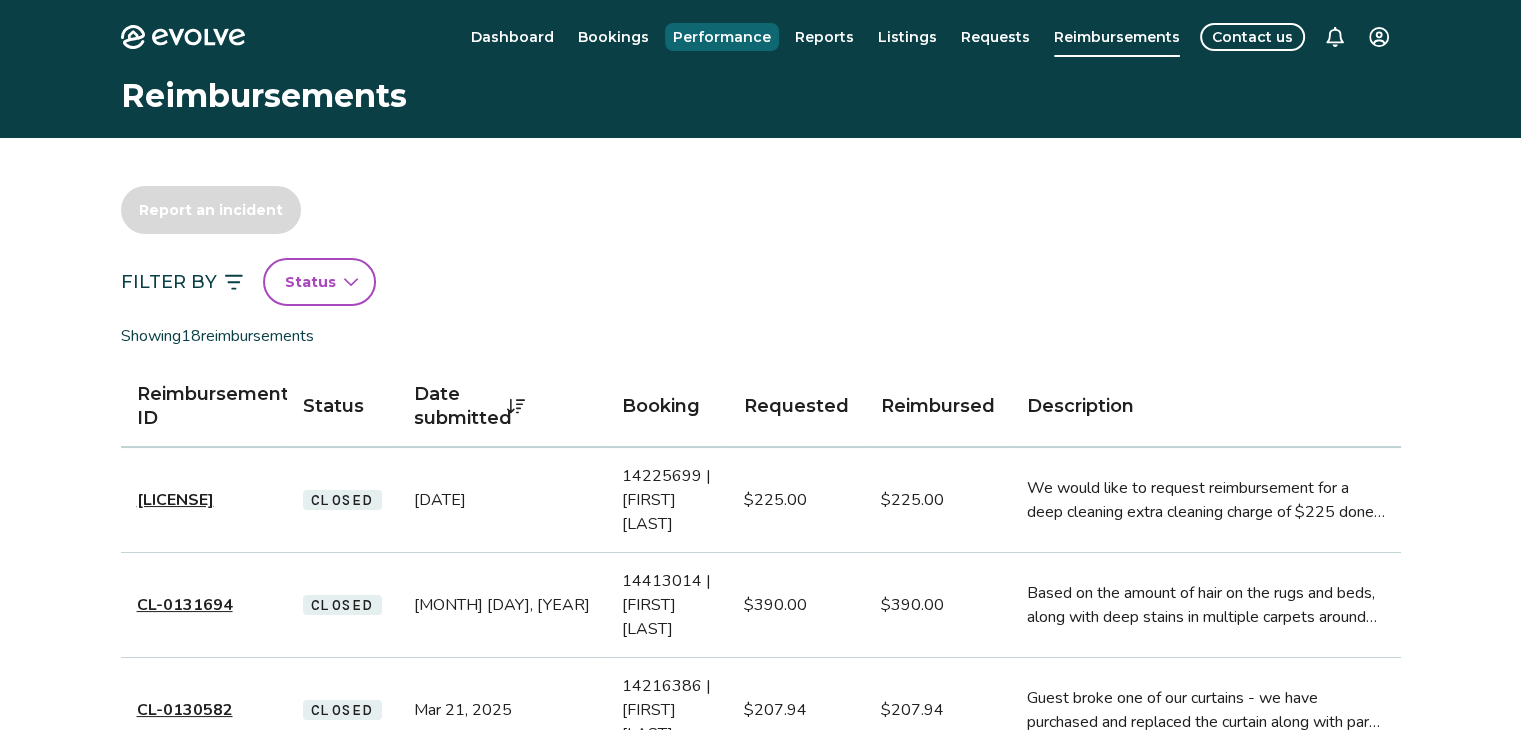 click on "Performance" at bounding box center [722, 37] 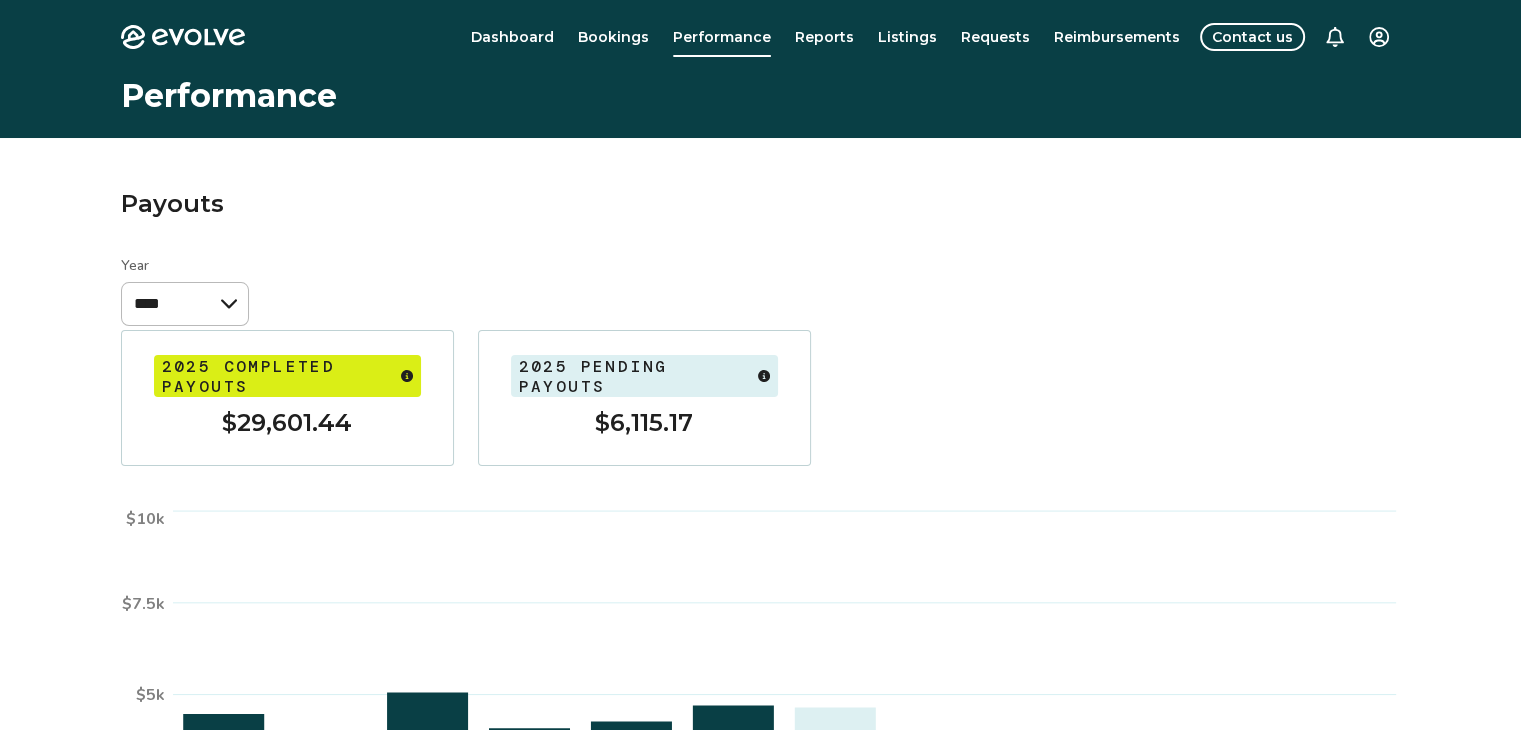 click on "Bookings" at bounding box center [613, 37] 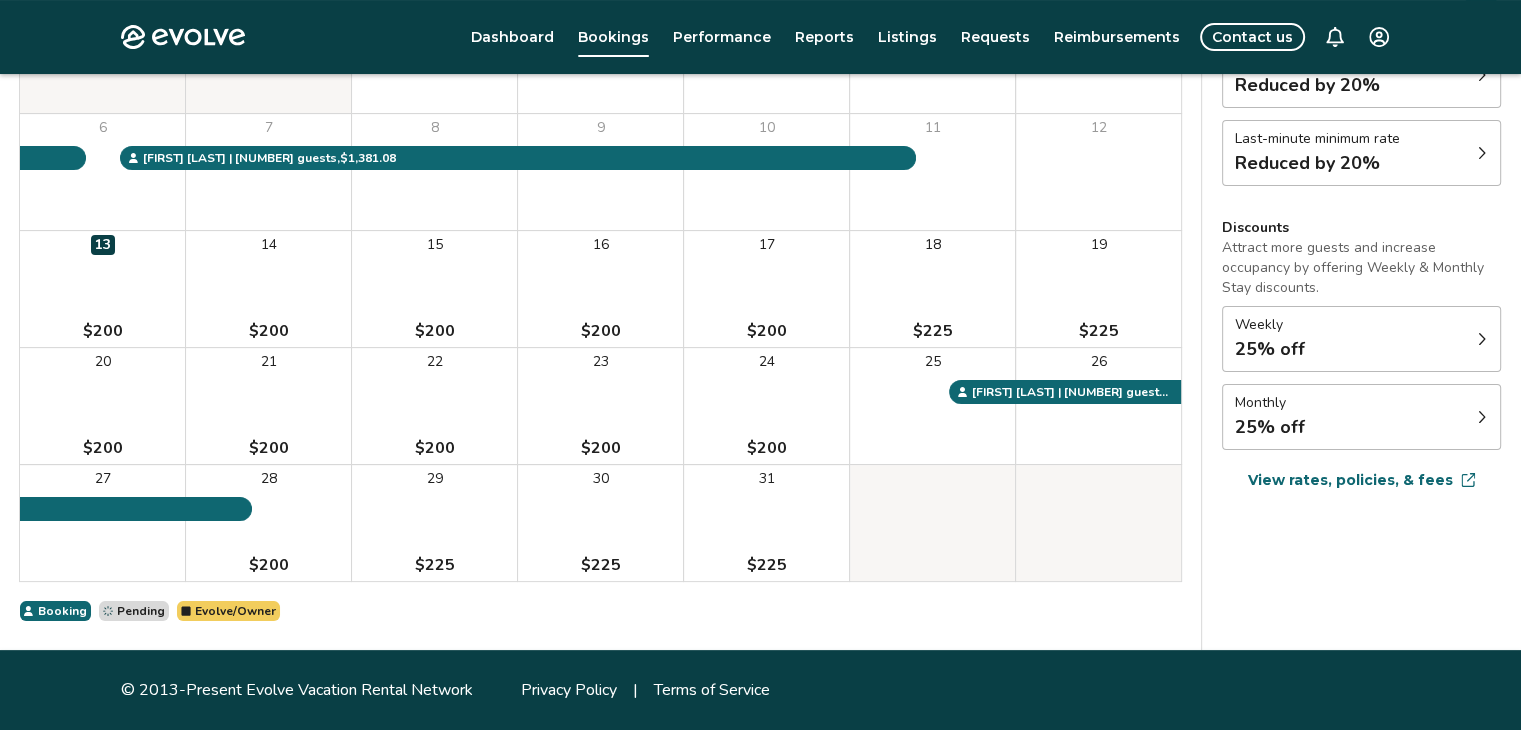 scroll, scrollTop: 304, scrollLeft: 0, axis: vertical 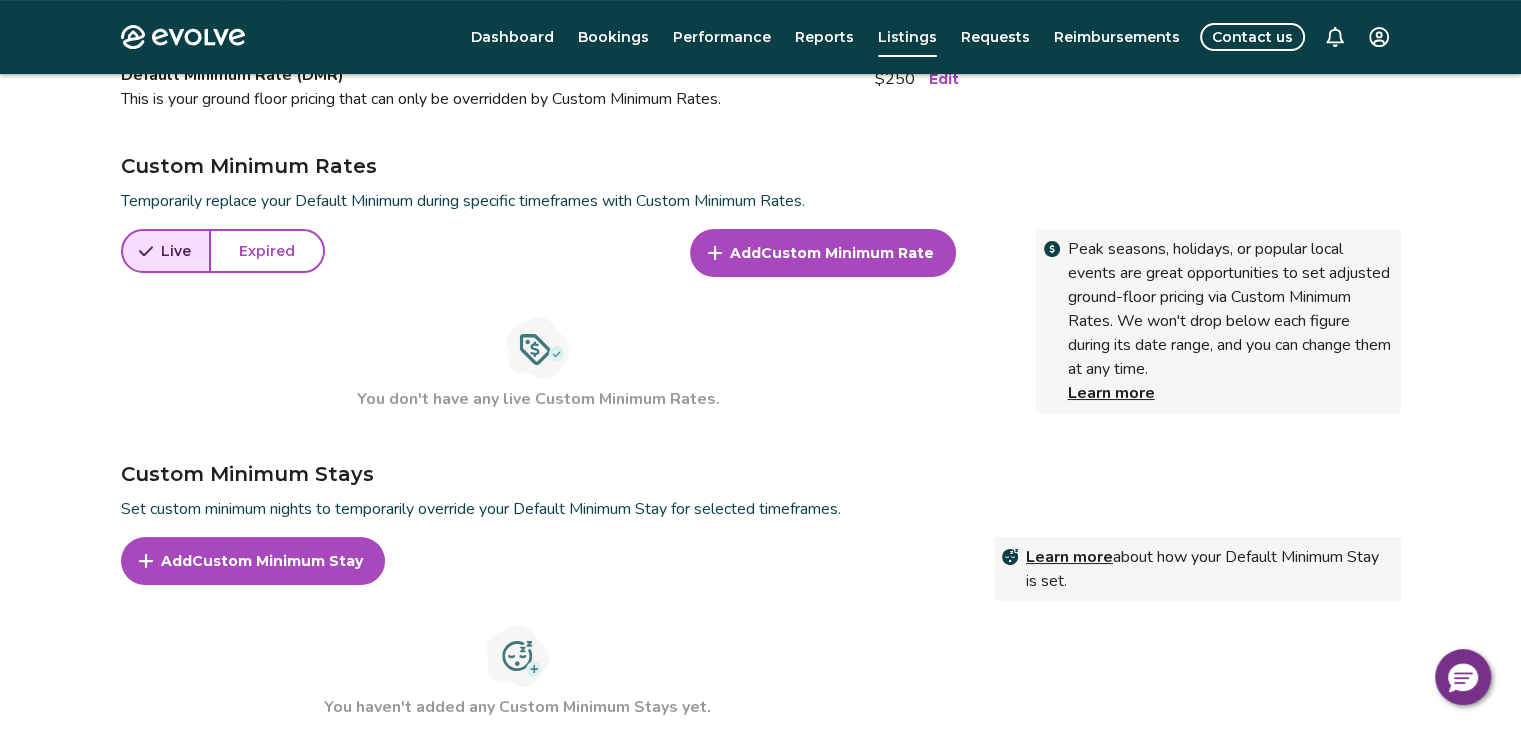click on "Add  Custom Minimum Rate" at bounding box center [823, 253] 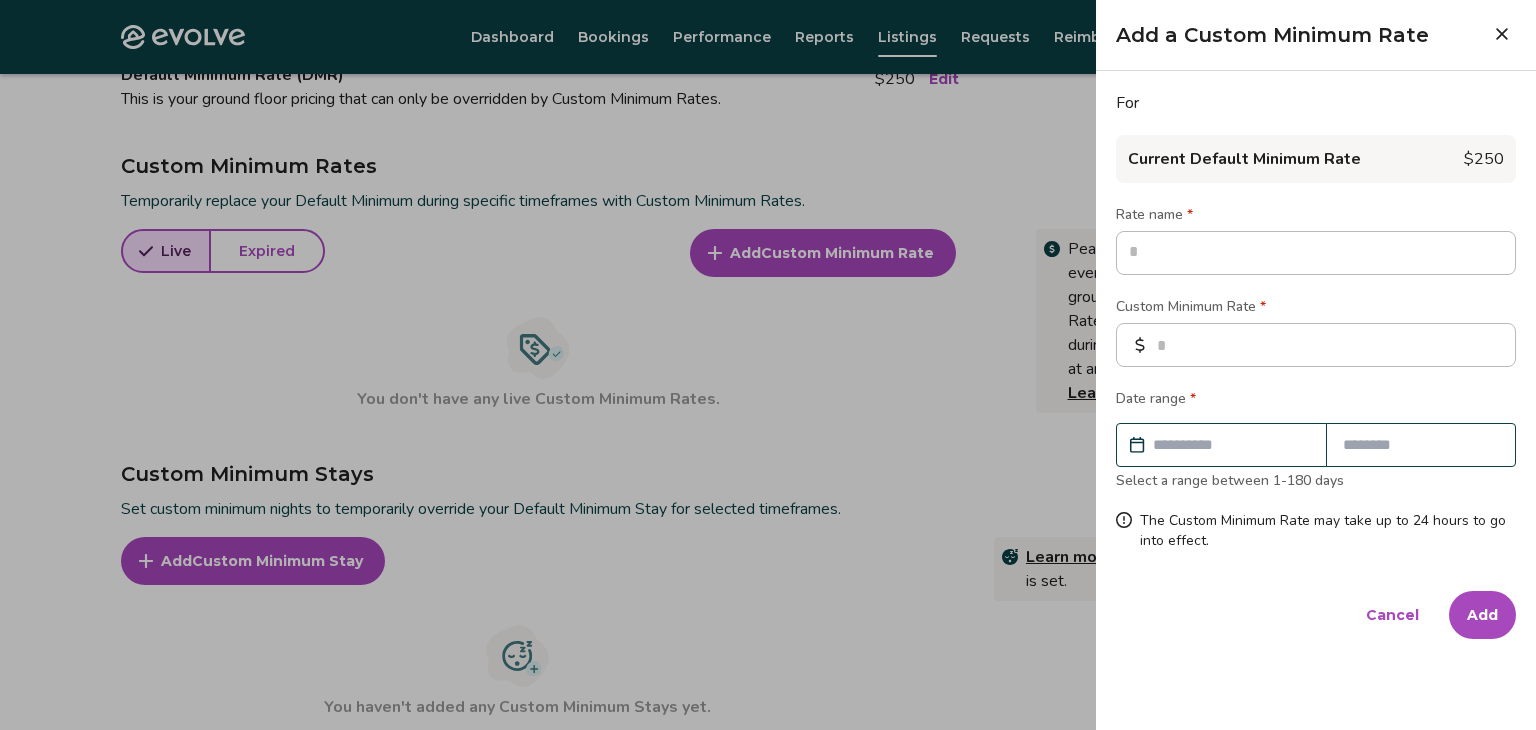 click at bounding box center (1316, 253) 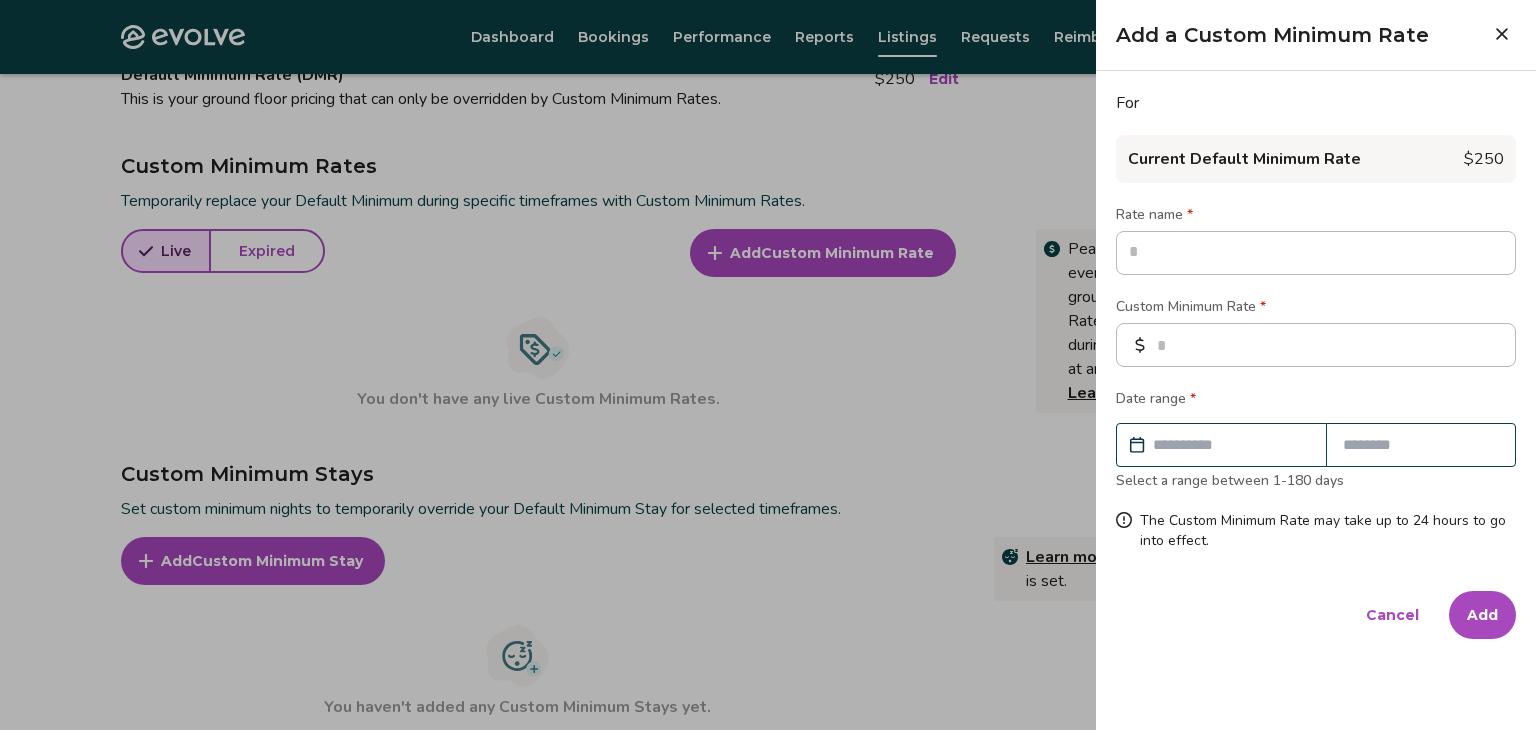 type on "*" 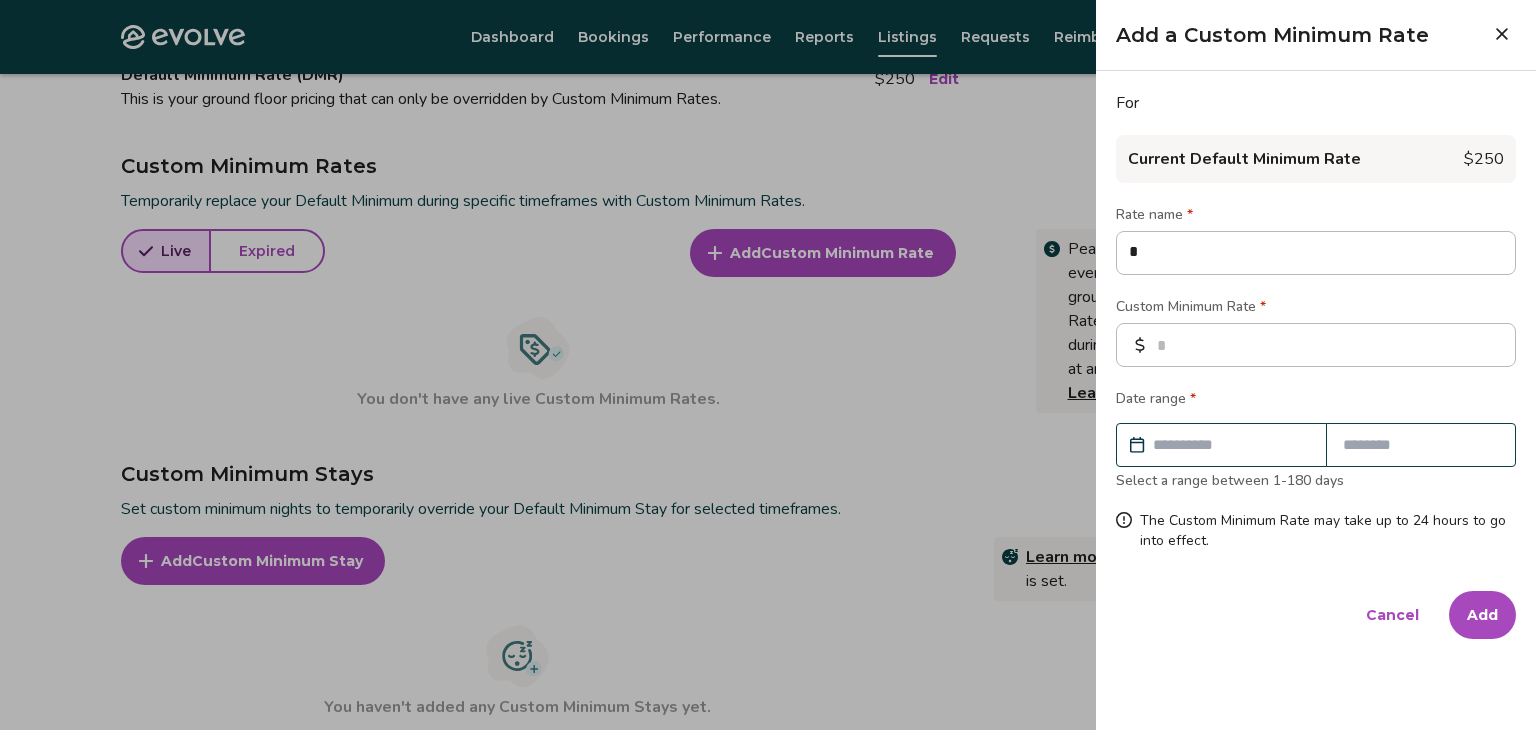 type on "**" 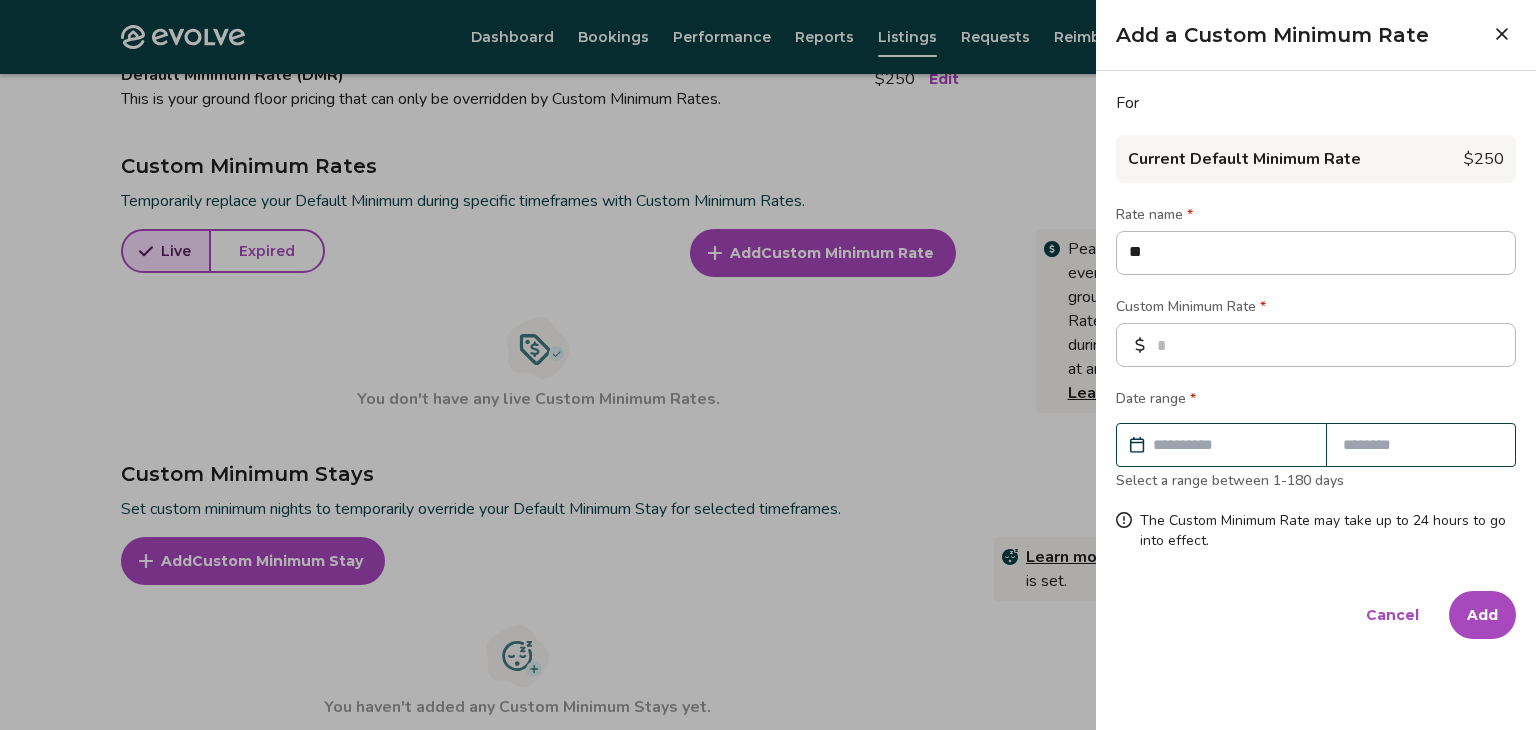 type on "***" 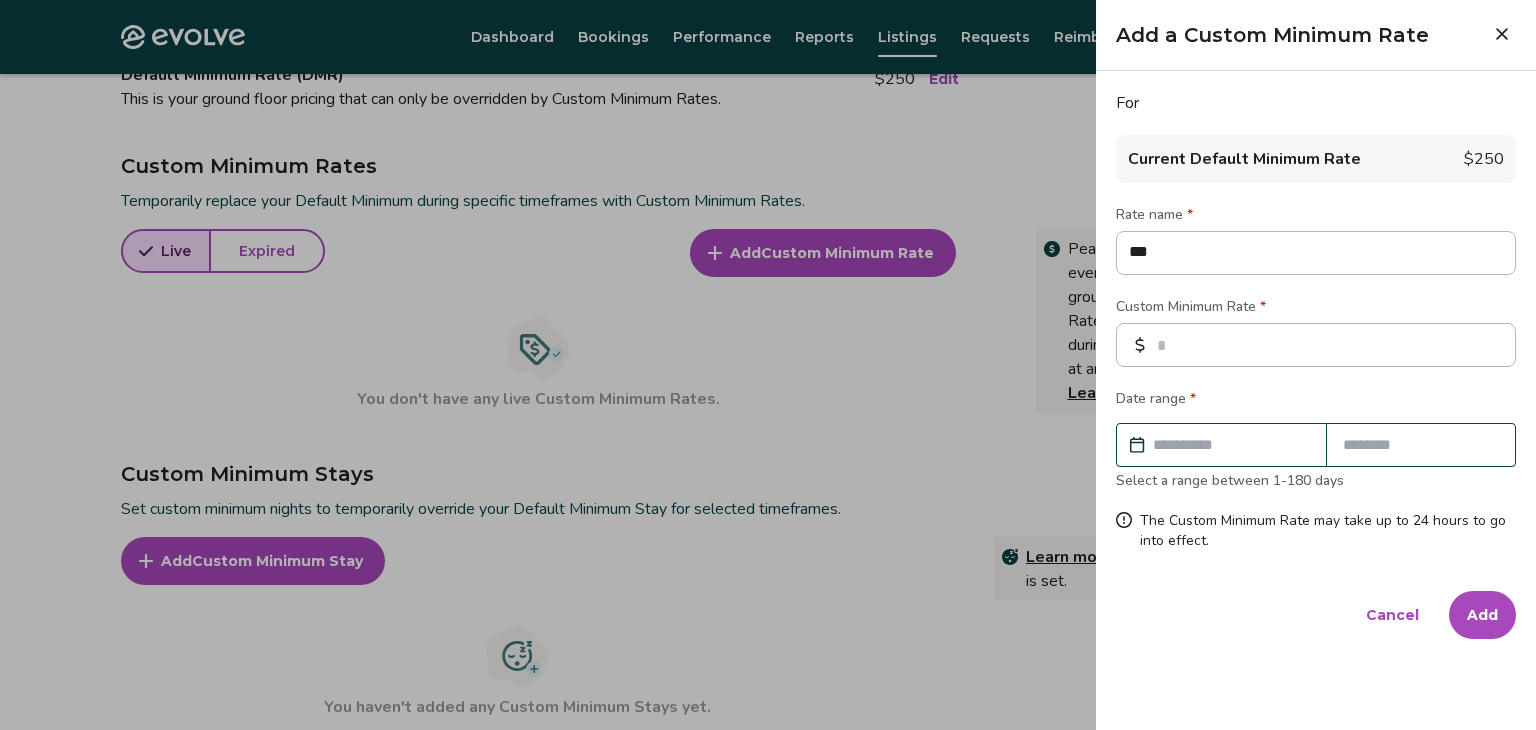 type on "****" 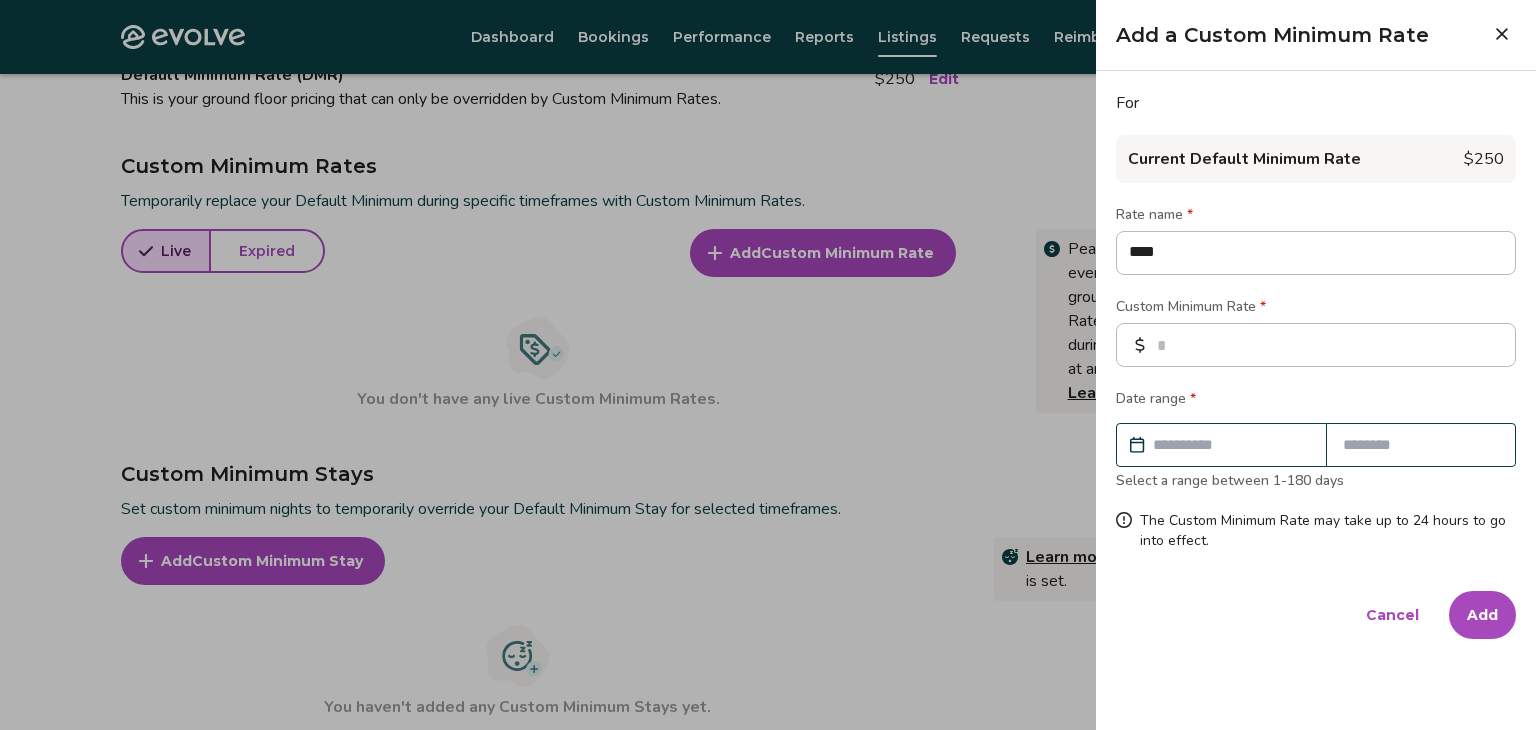 type on "****" 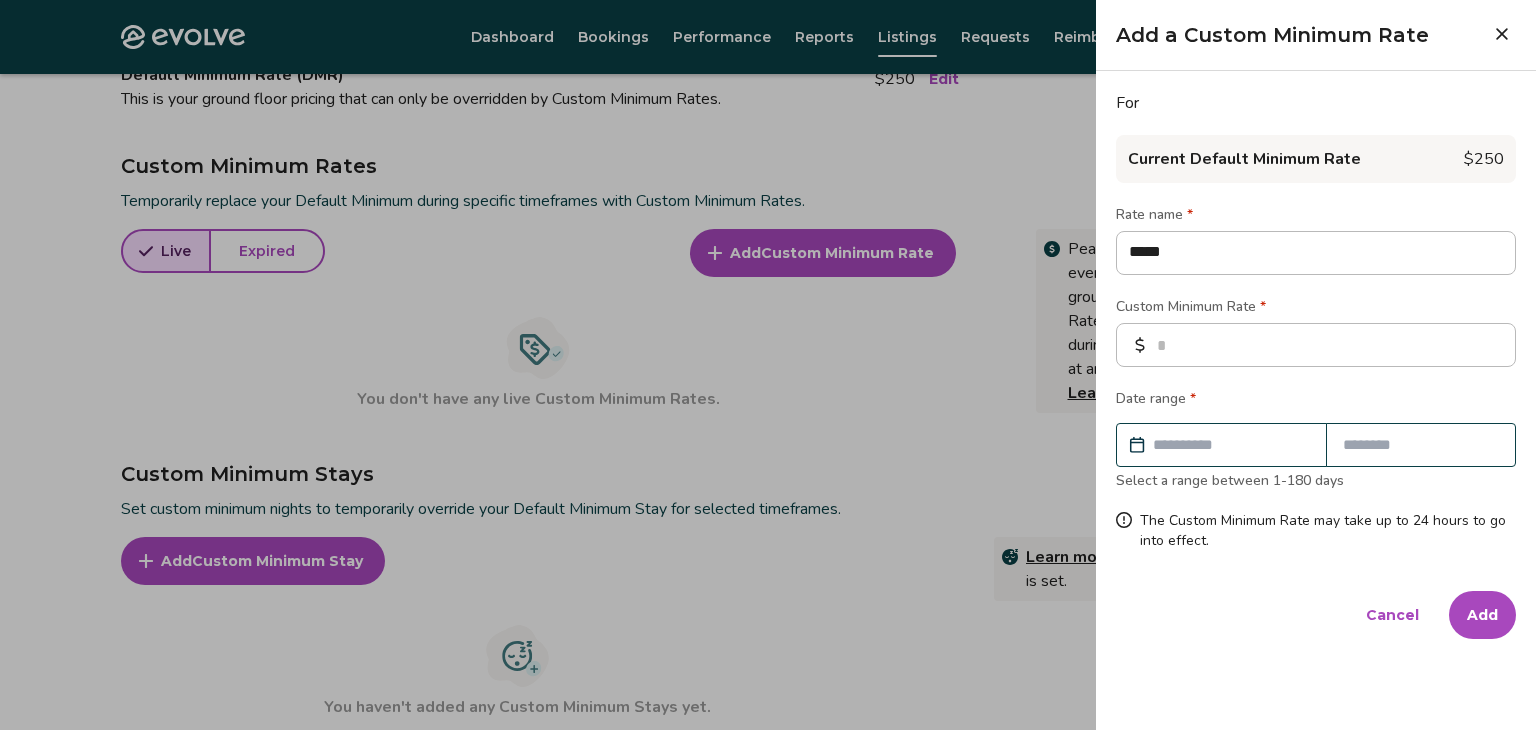 type on "******" 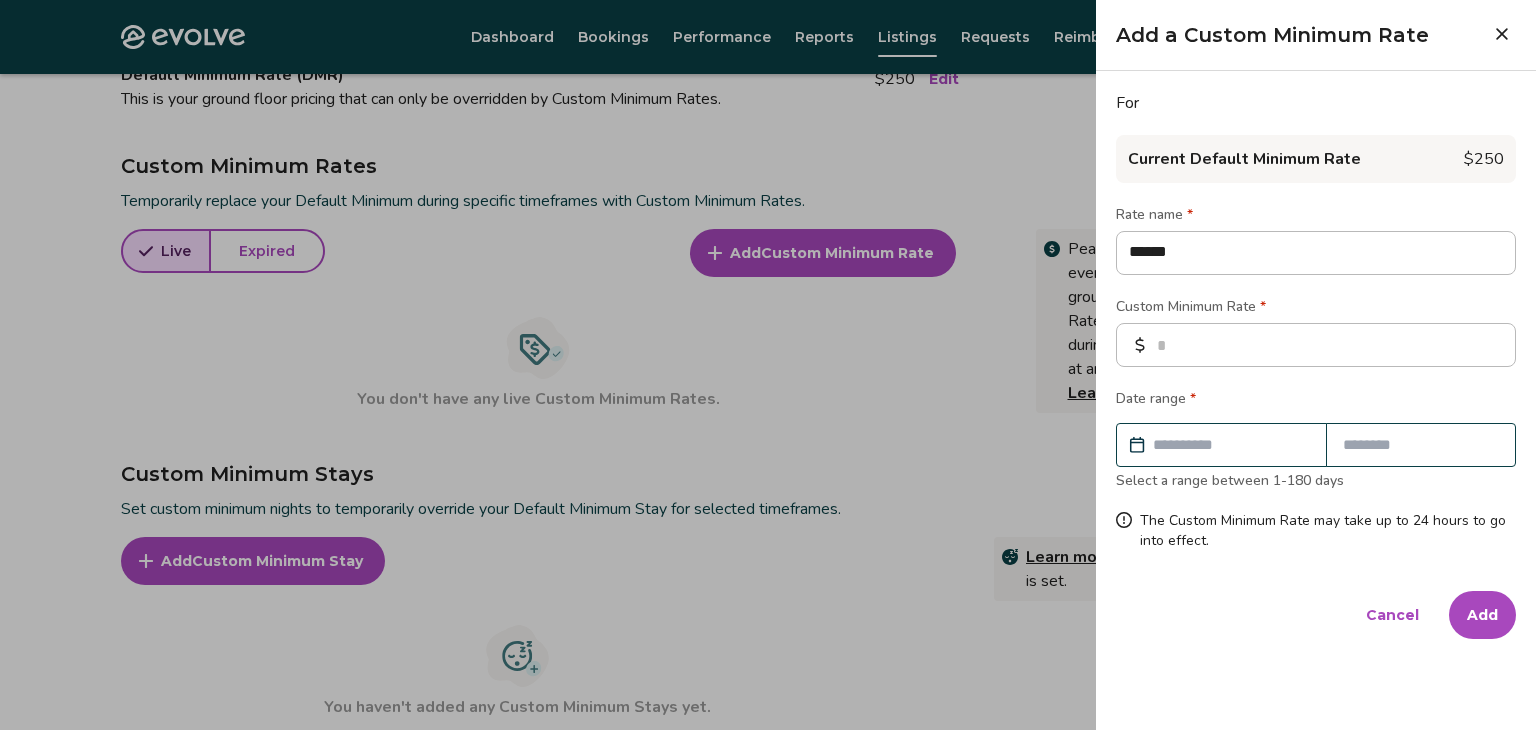type on "*******" 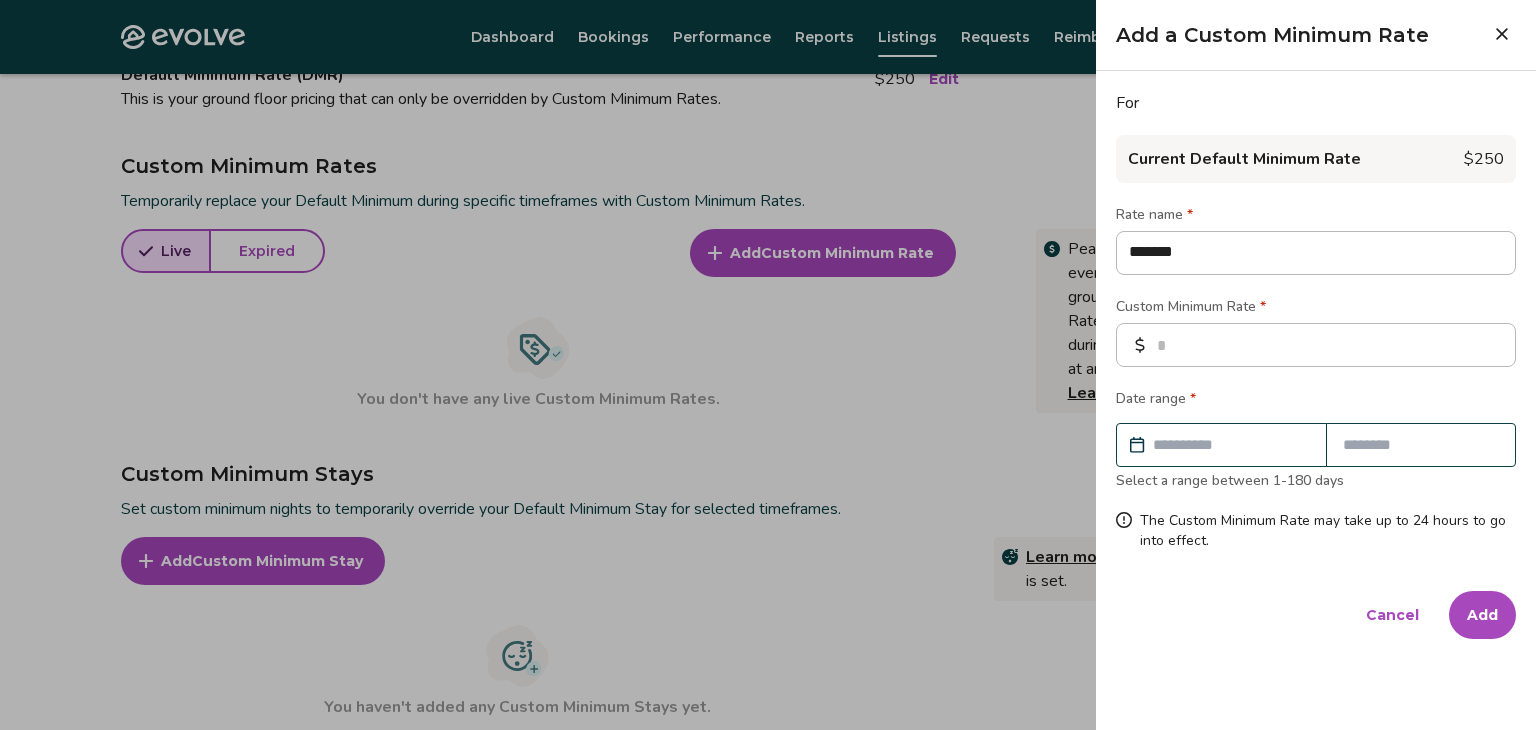 type on "********" 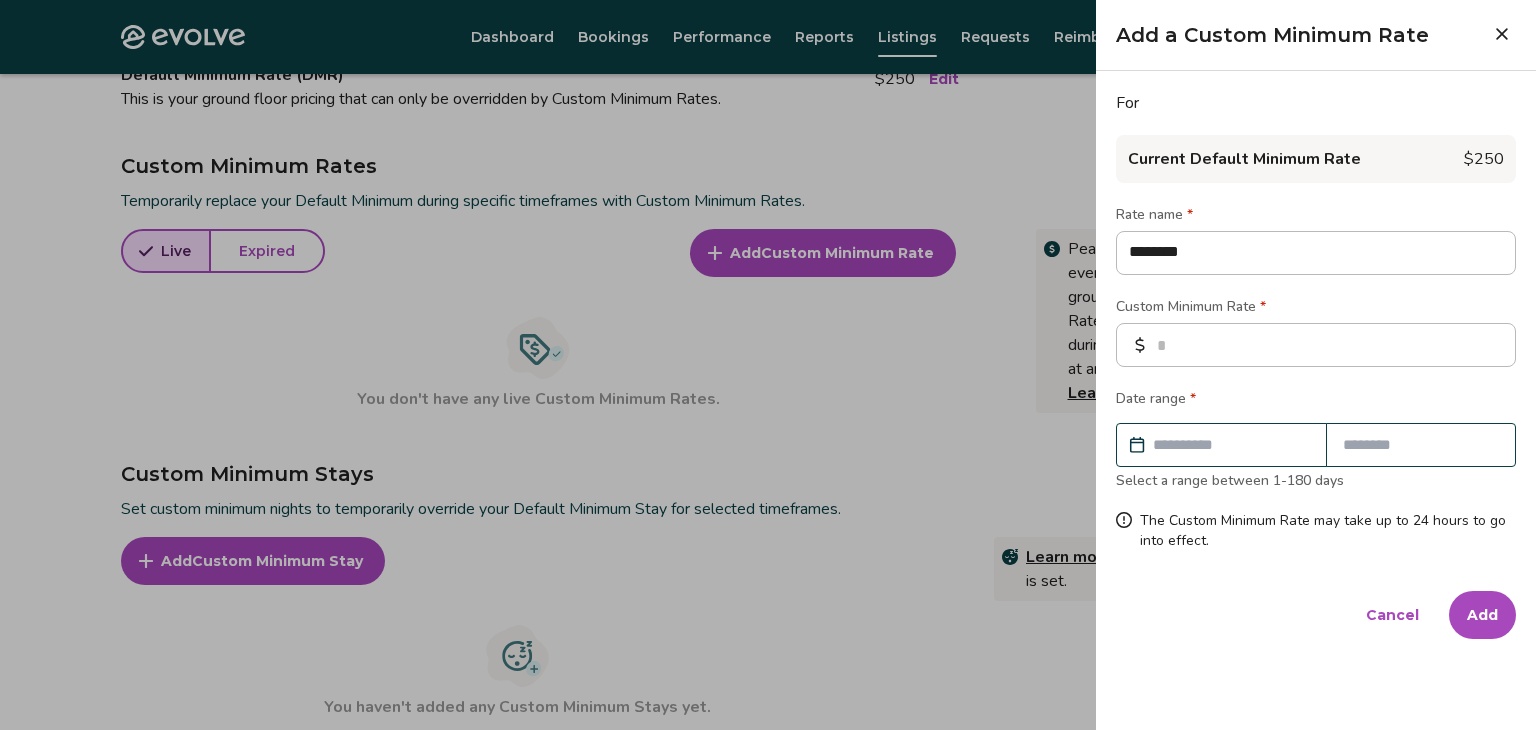type on "*********" 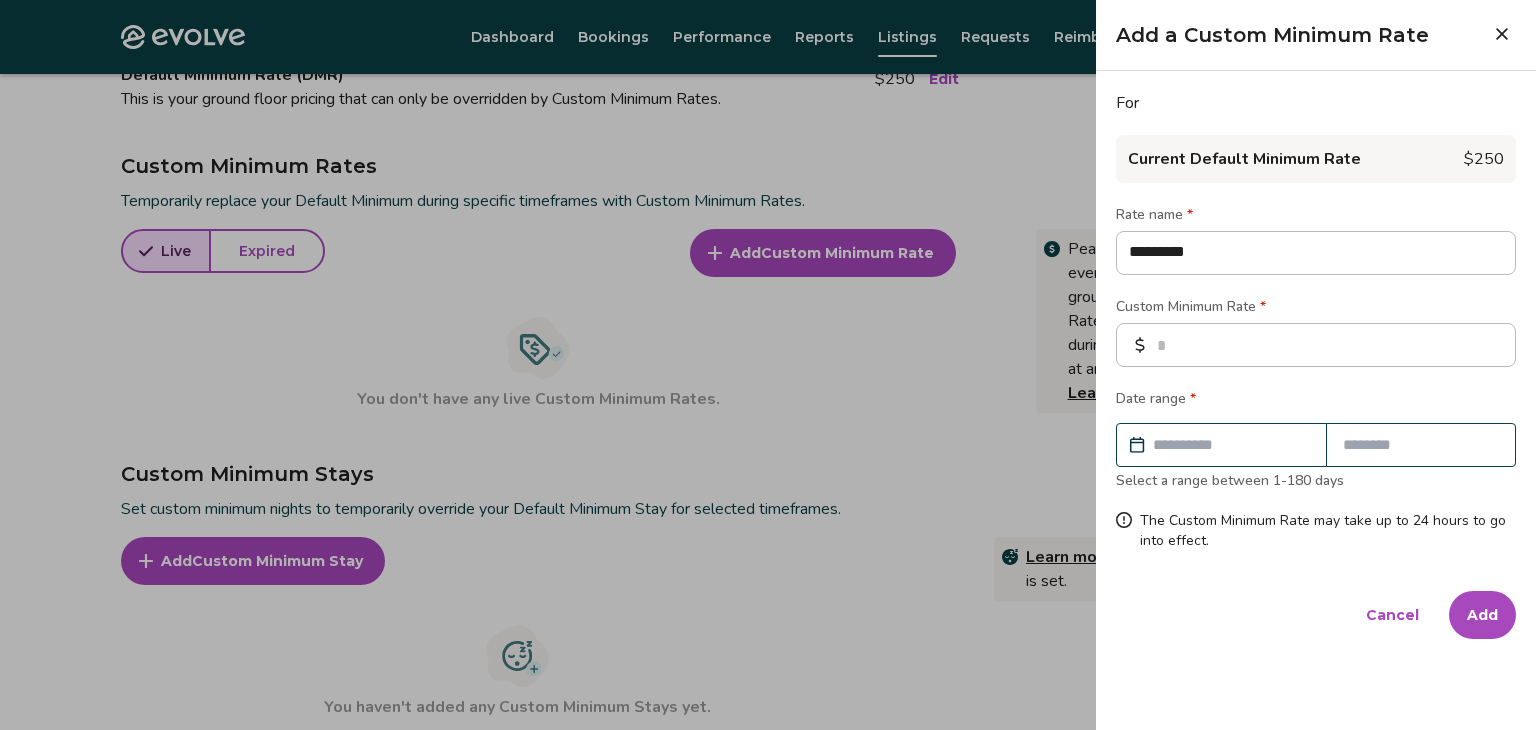 type on "**********" 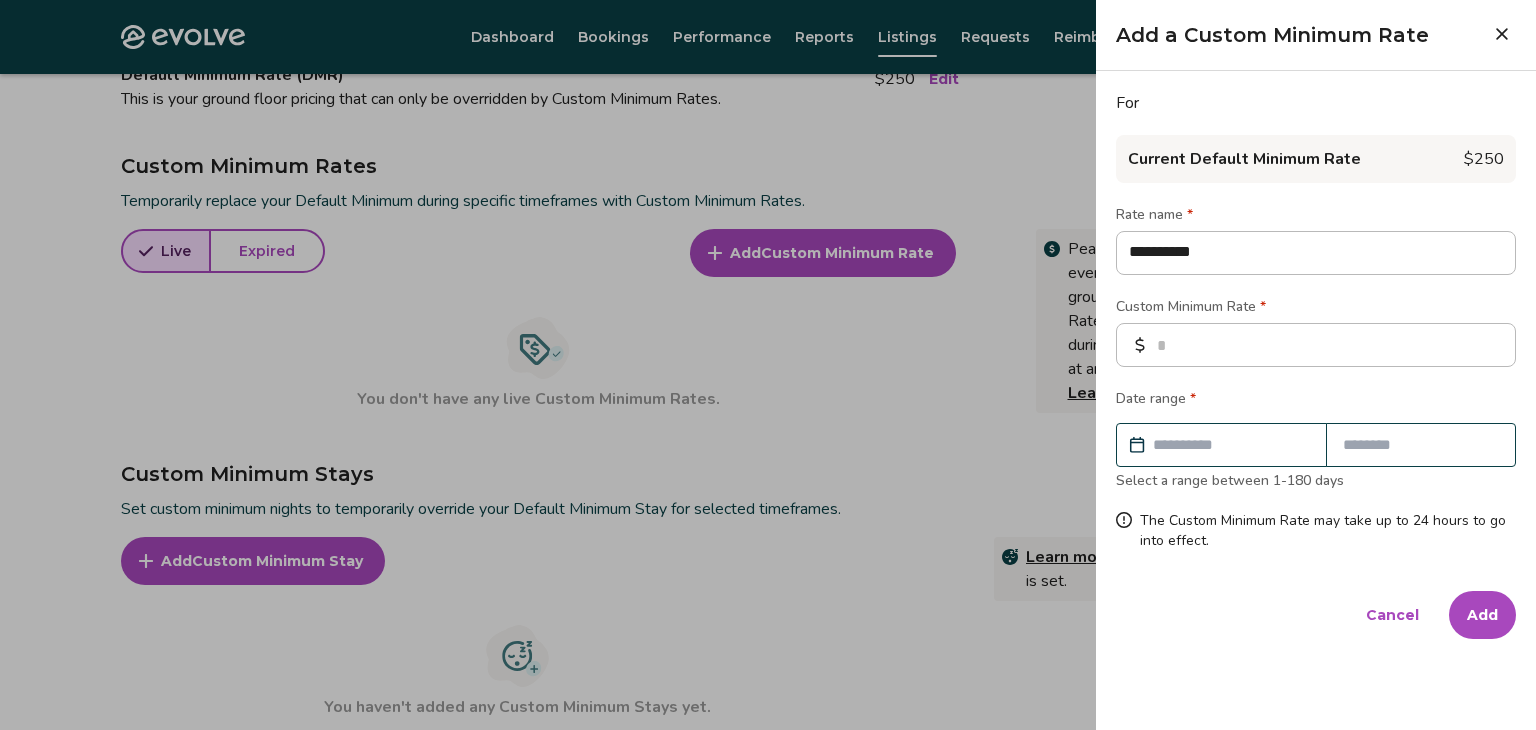 type on "**********" 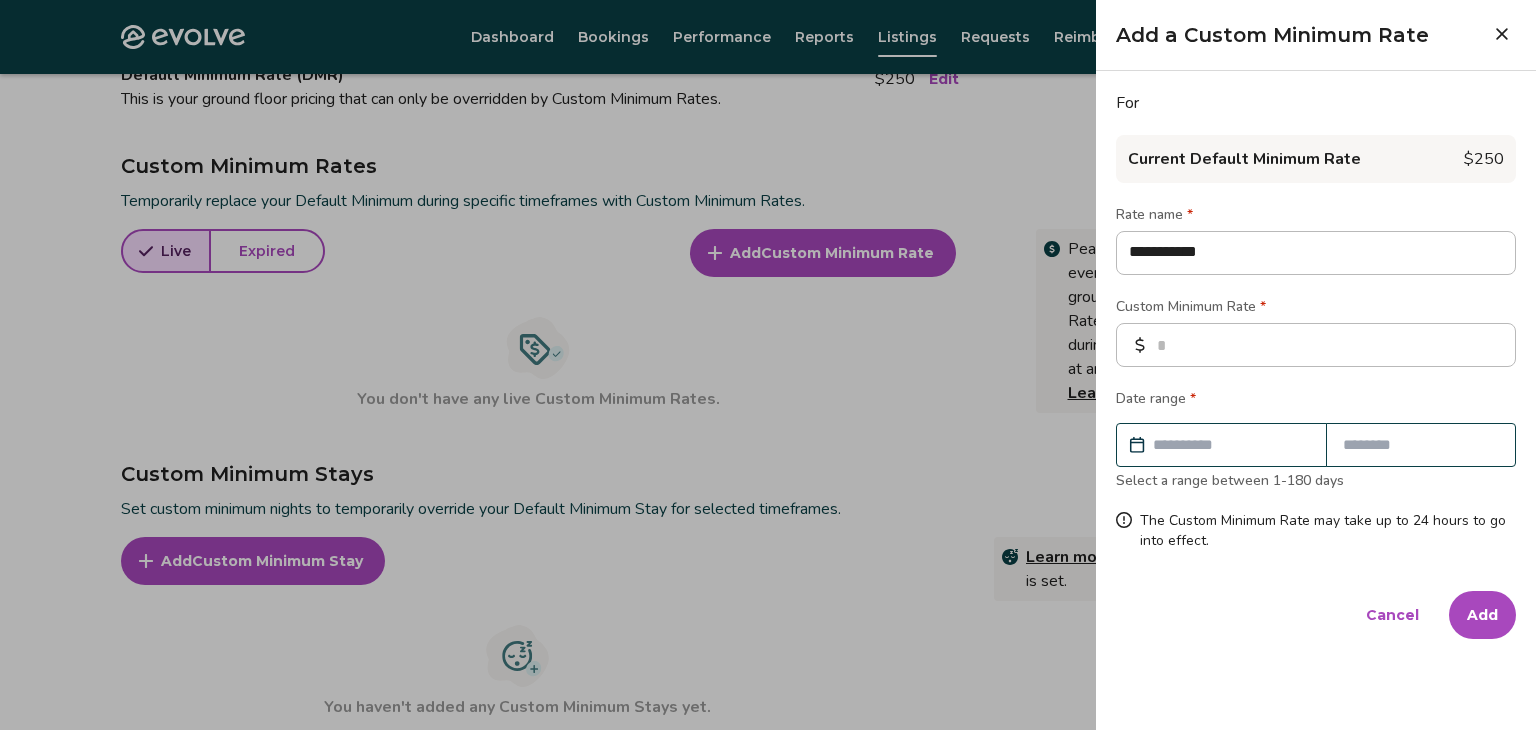 type on "**********" 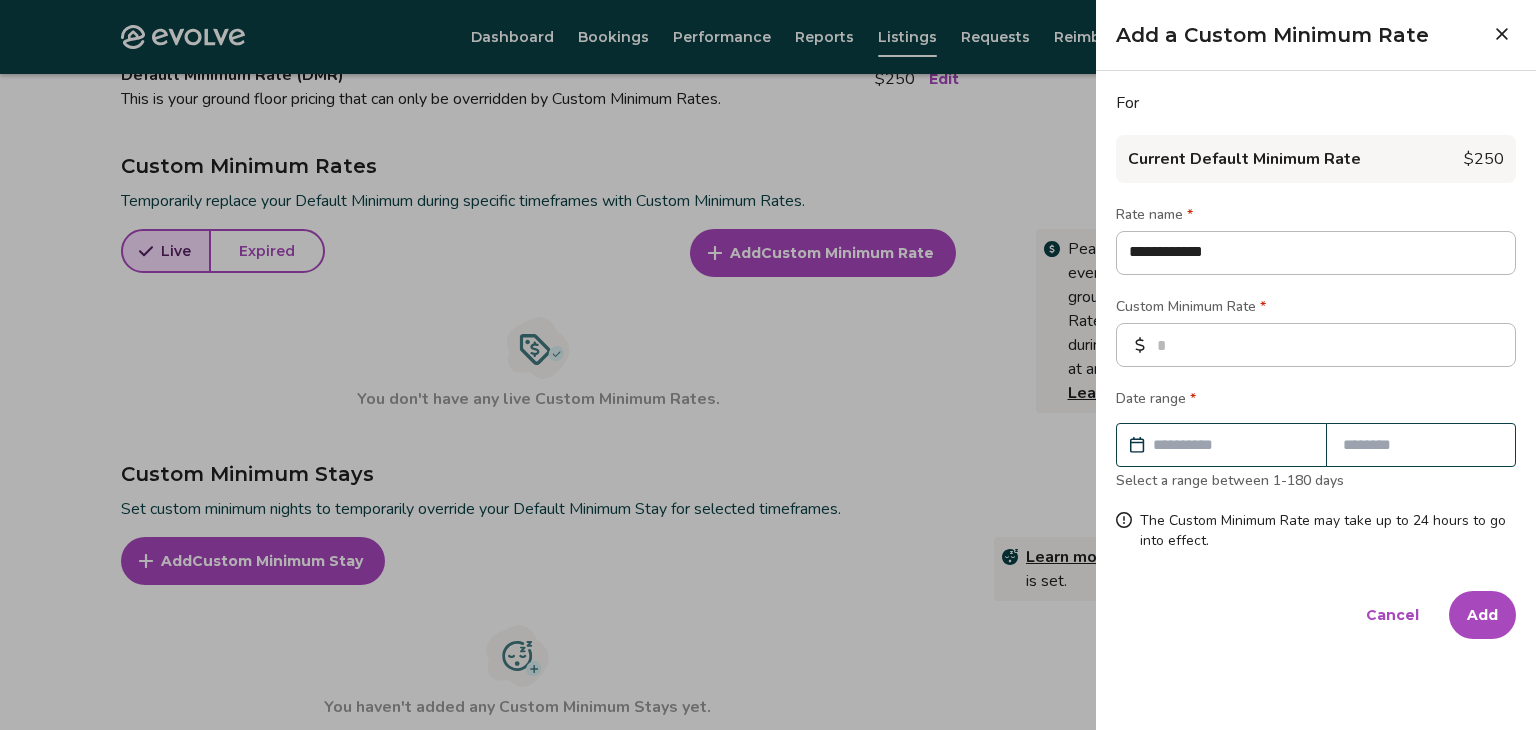 type on "*" 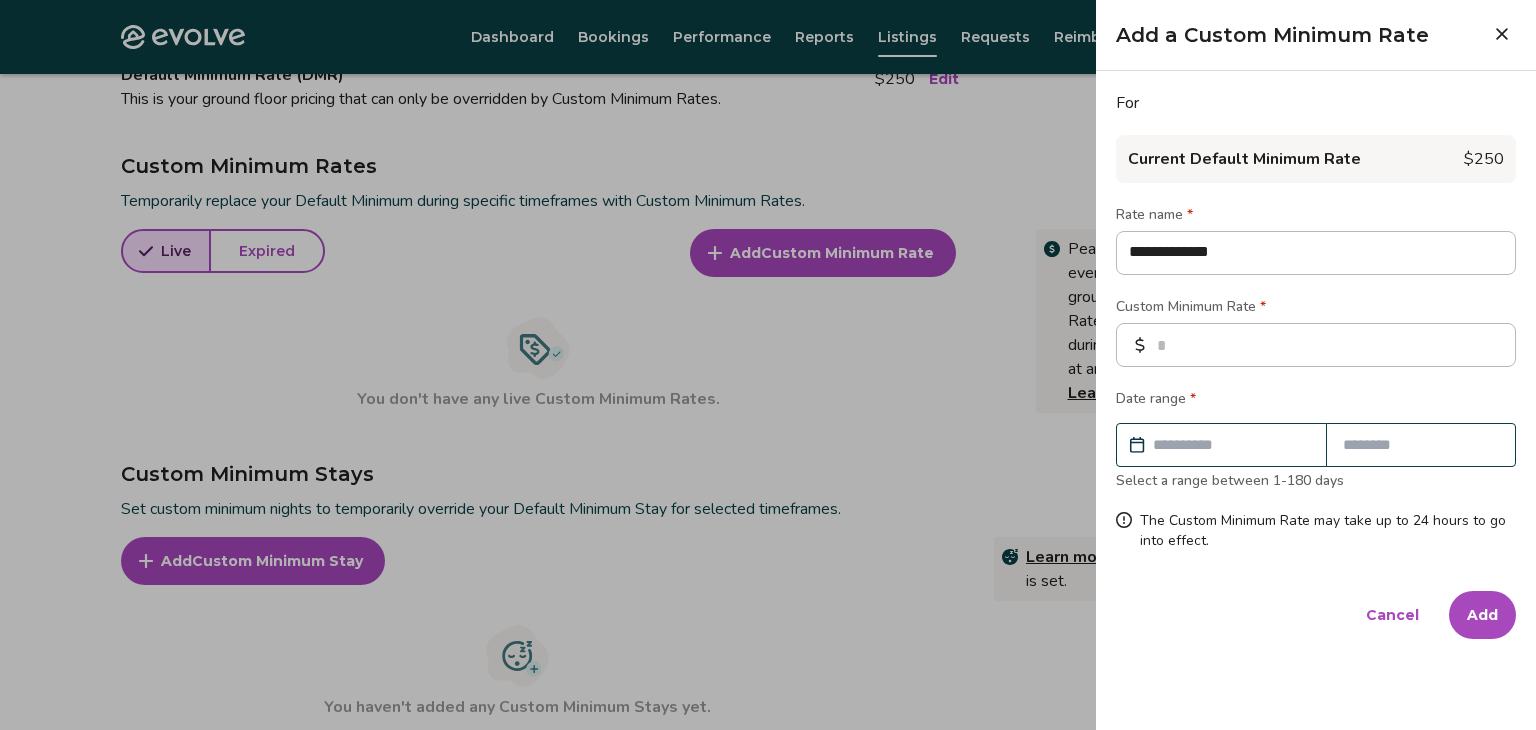 type on "**********" 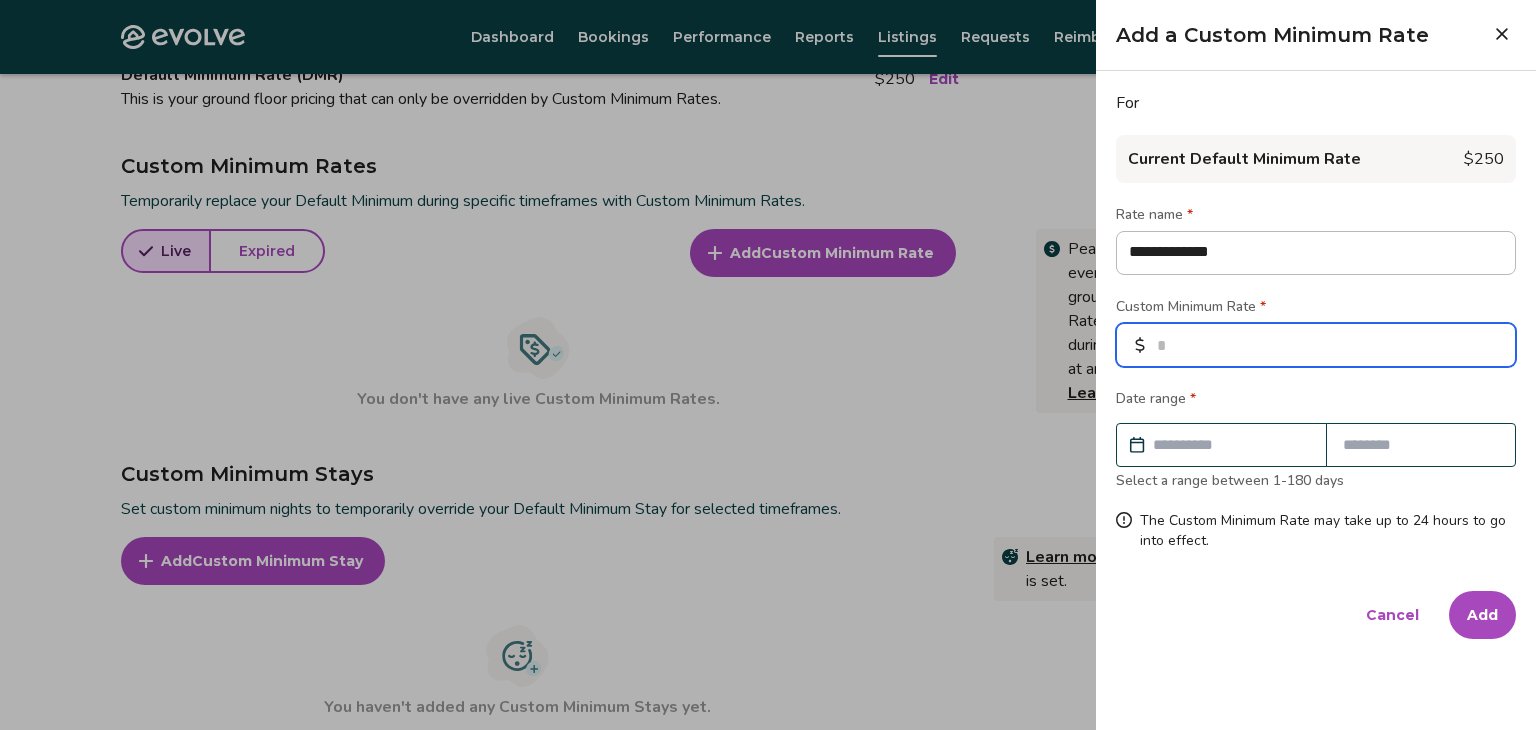 click at bounding box center [1316, 345] 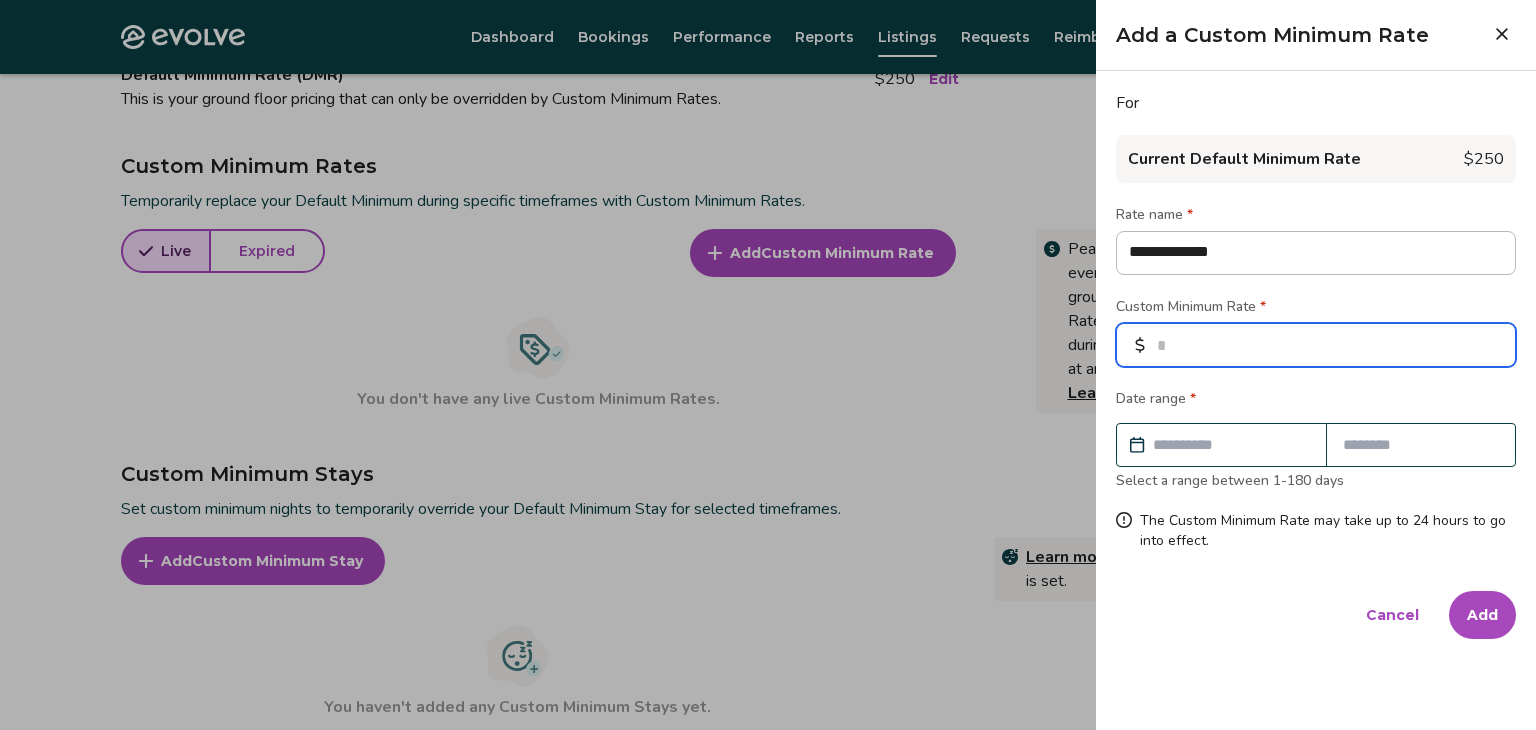 type on "*" 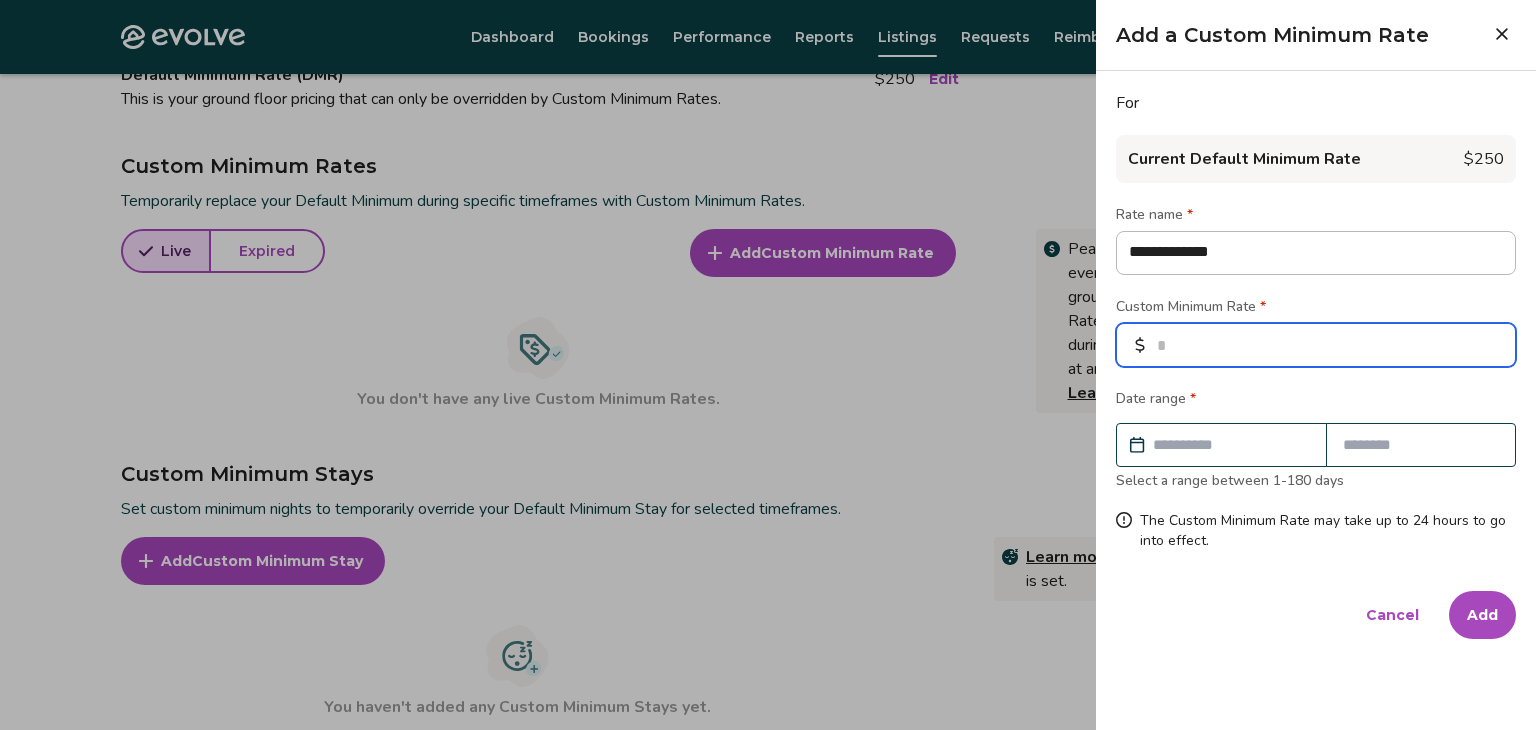 type on "***" 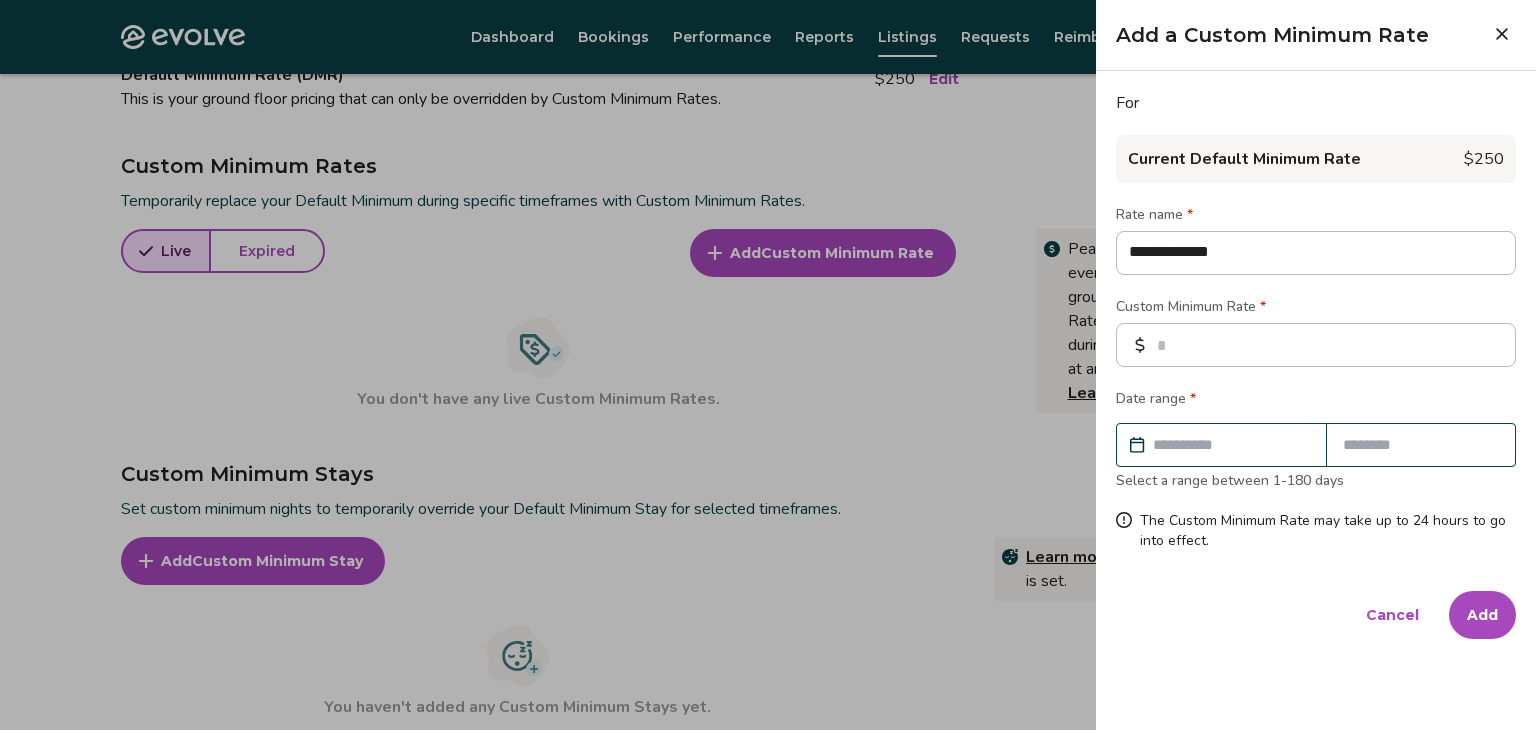 click at bounding box center (1231, 445) 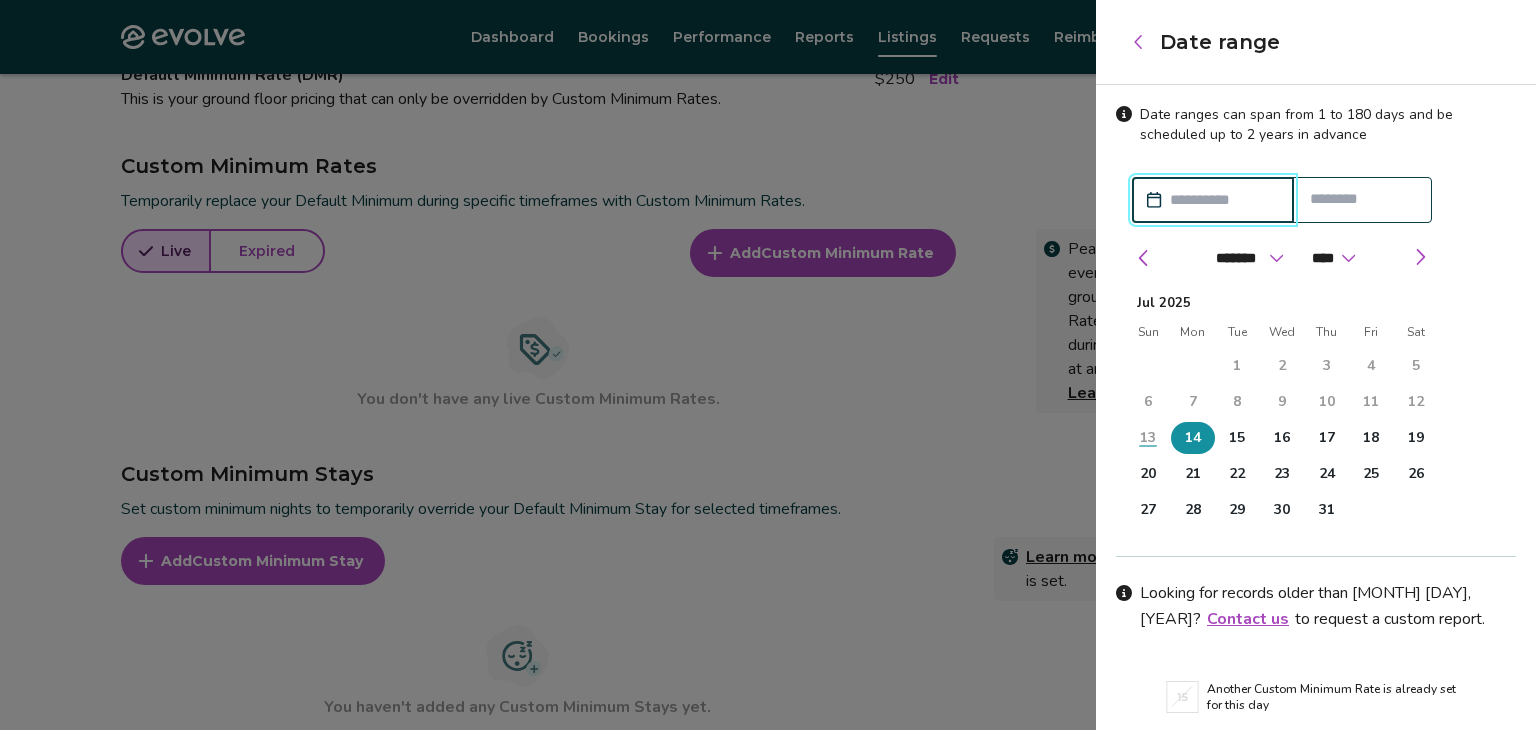 click on "14" at bounding box center [1193, 438] 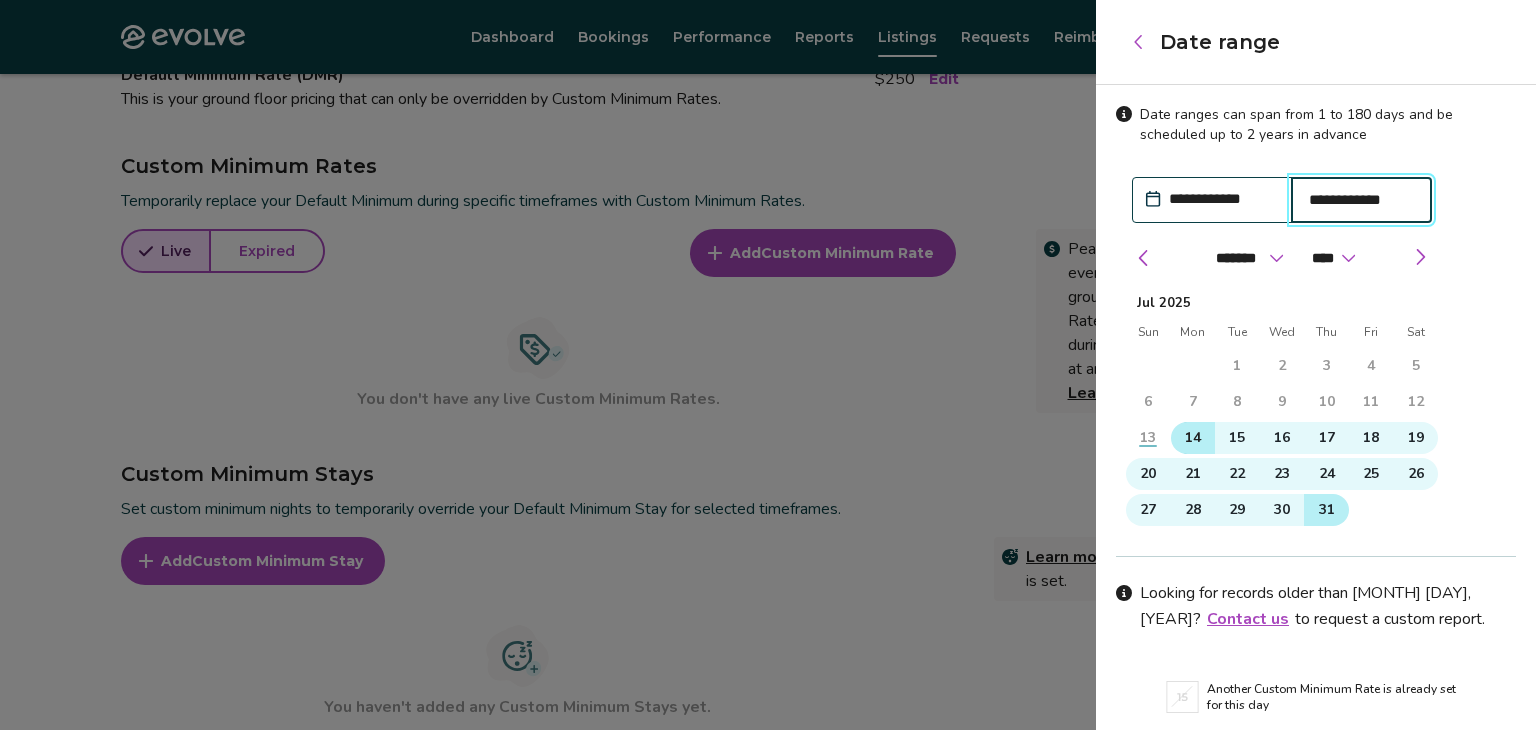 click on "31" at bounding box center [1327, 510] 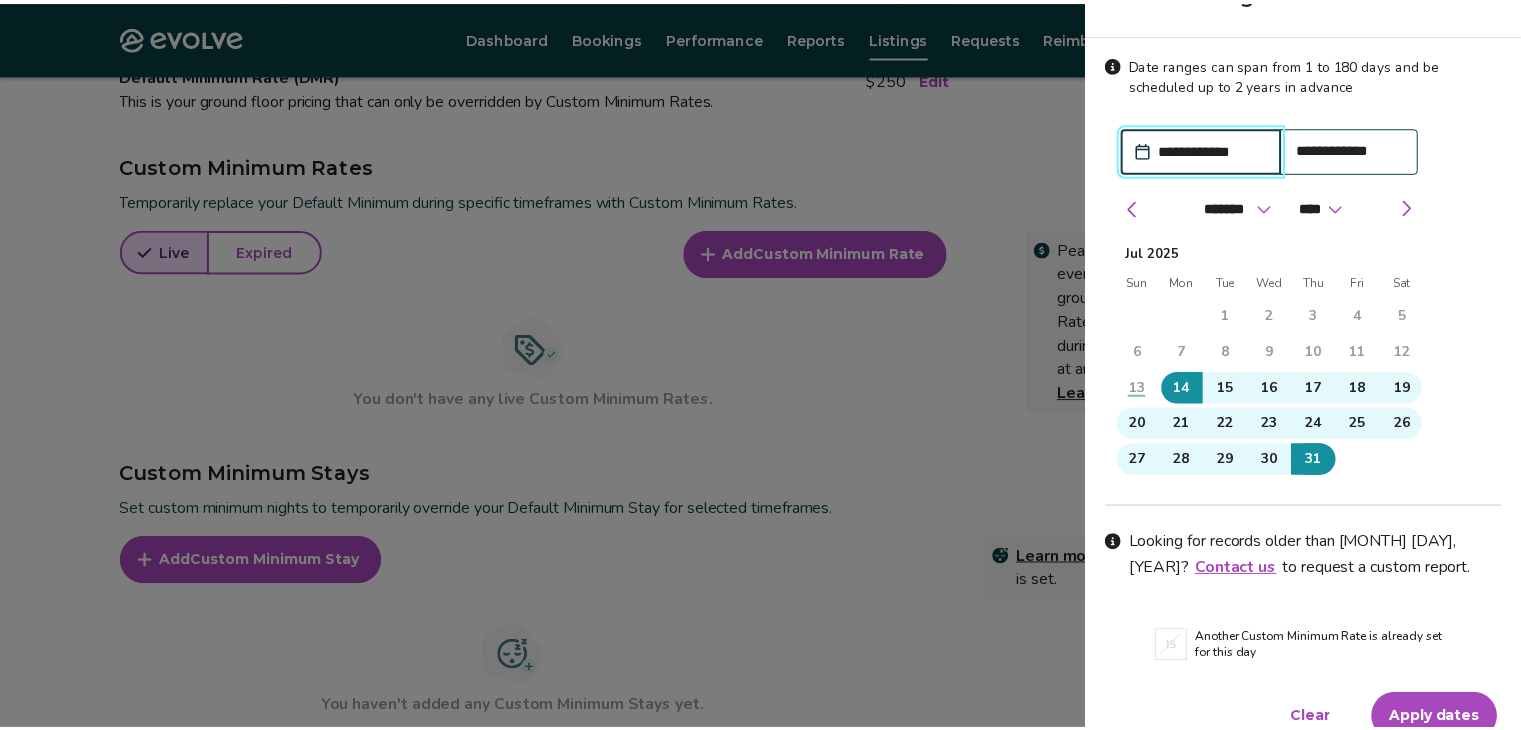 scroll, scrollTop: 72, scrollLeft: 0, axis: vertical 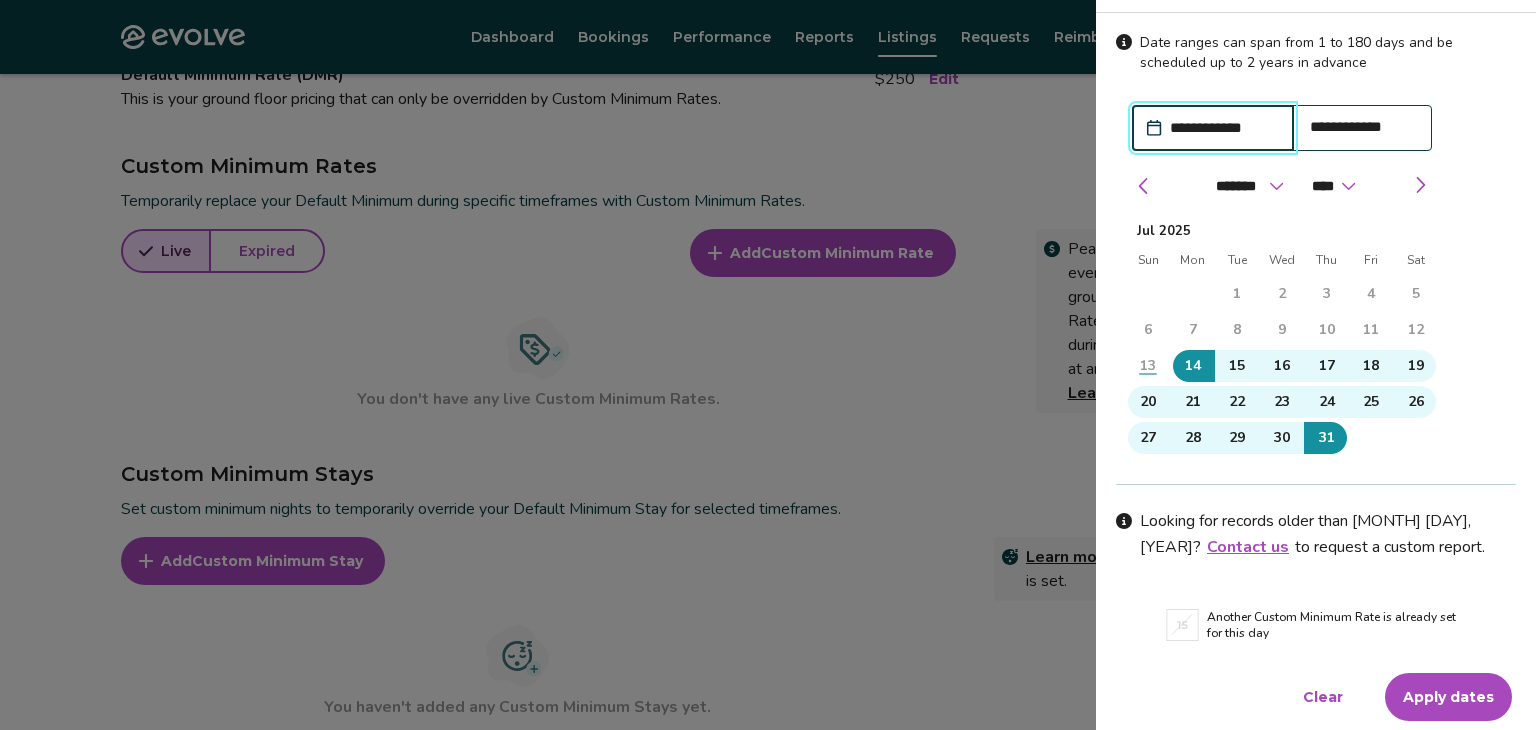 click on "Apply dates" at bounding box center [1448, 697] 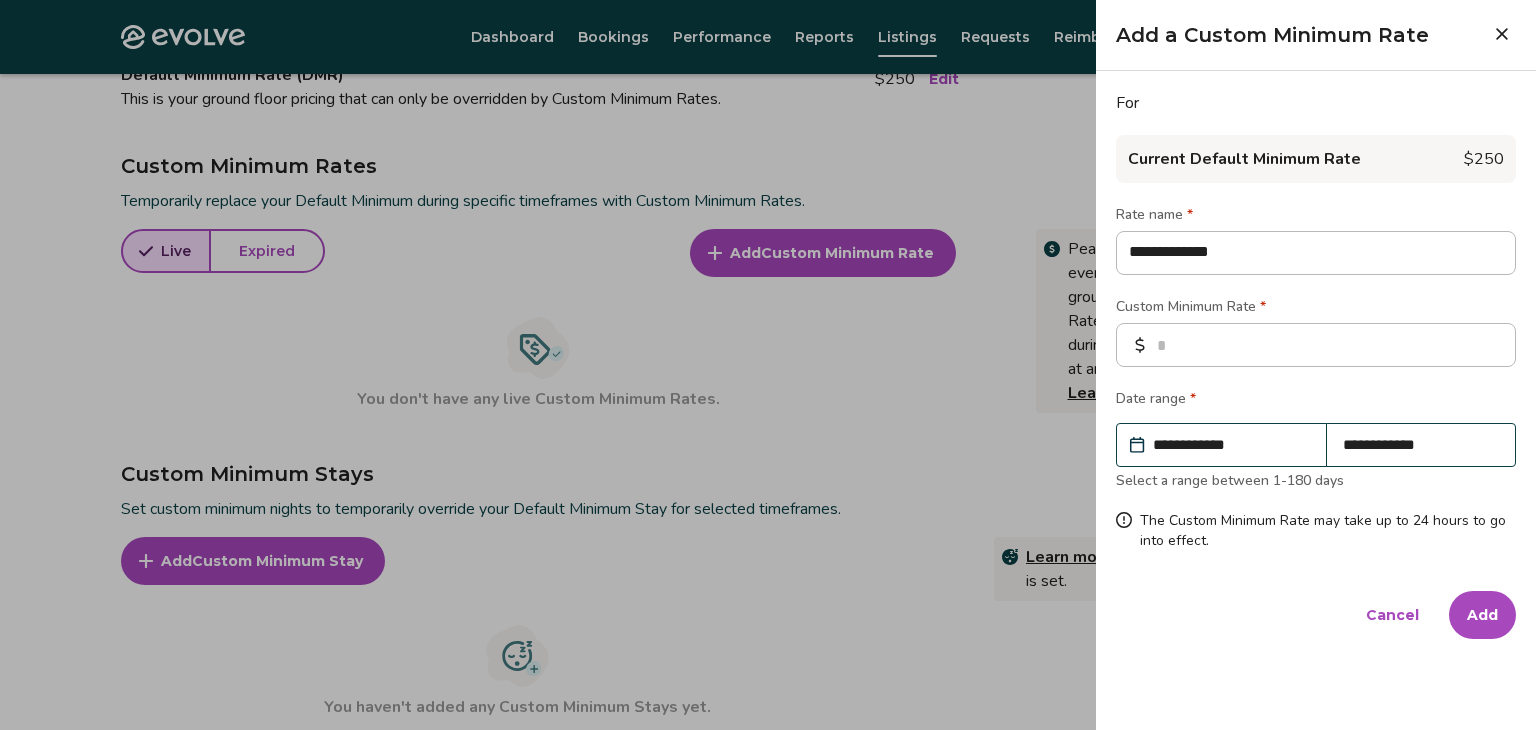 click on "Add" at bounding box center [1482, 615] 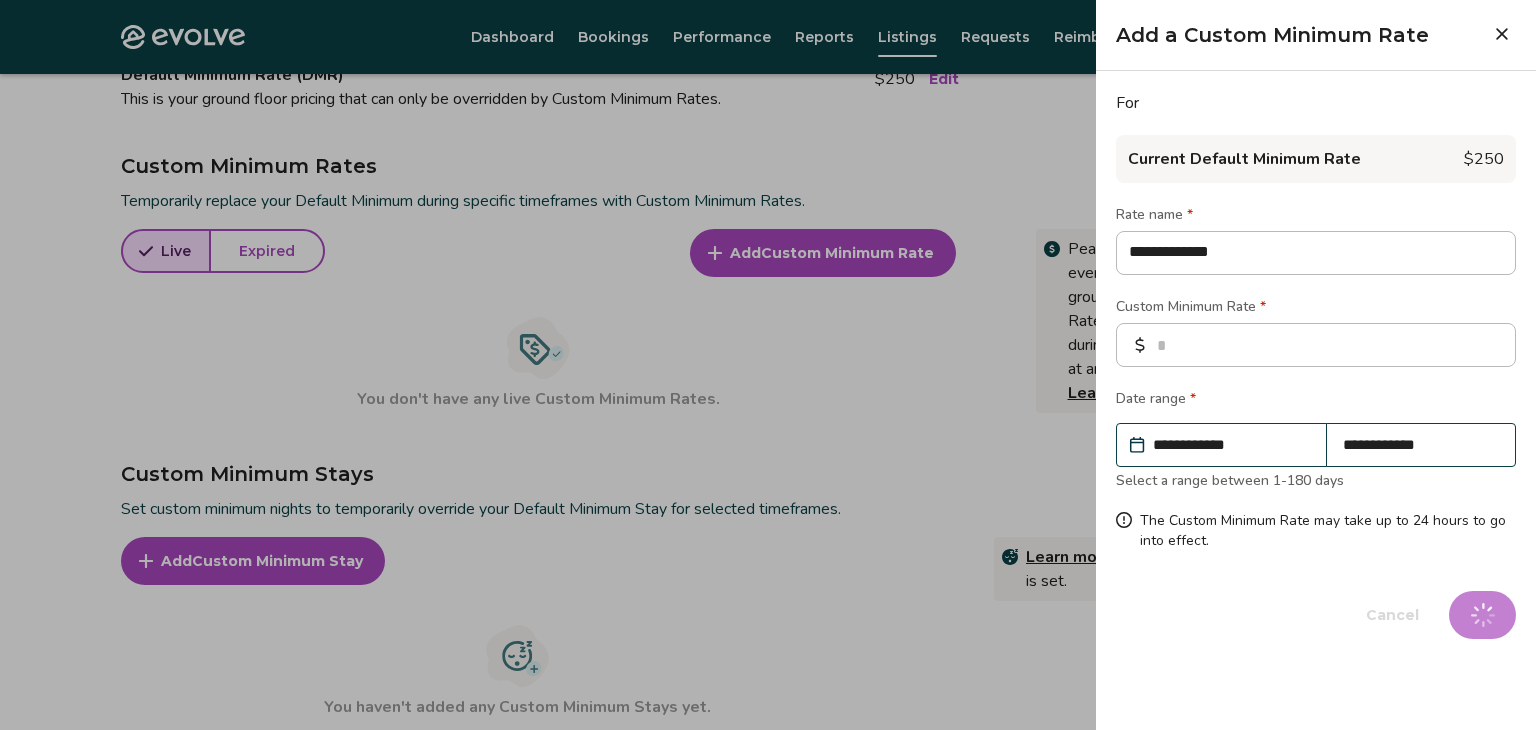 type on "*" 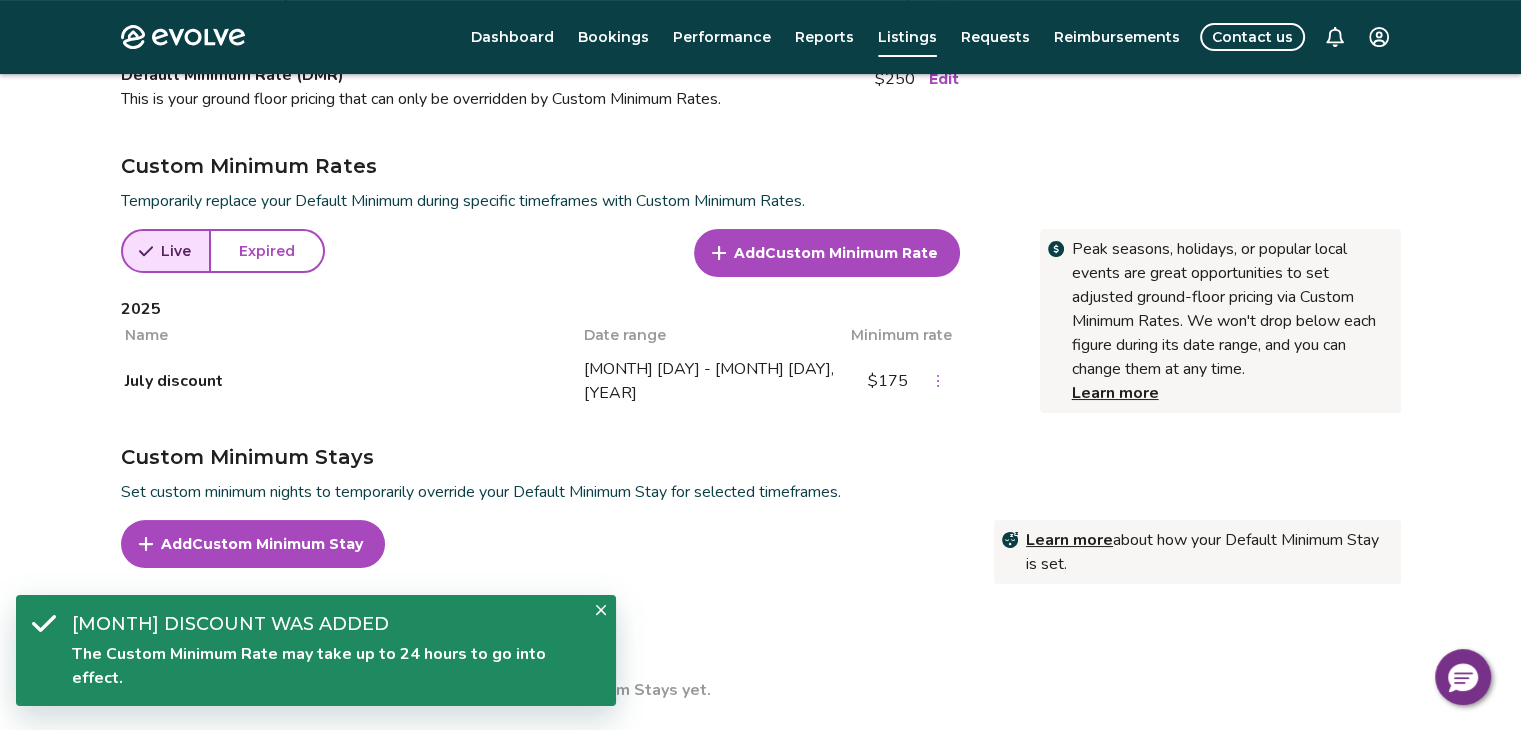 click at bounding box center (601, 610) 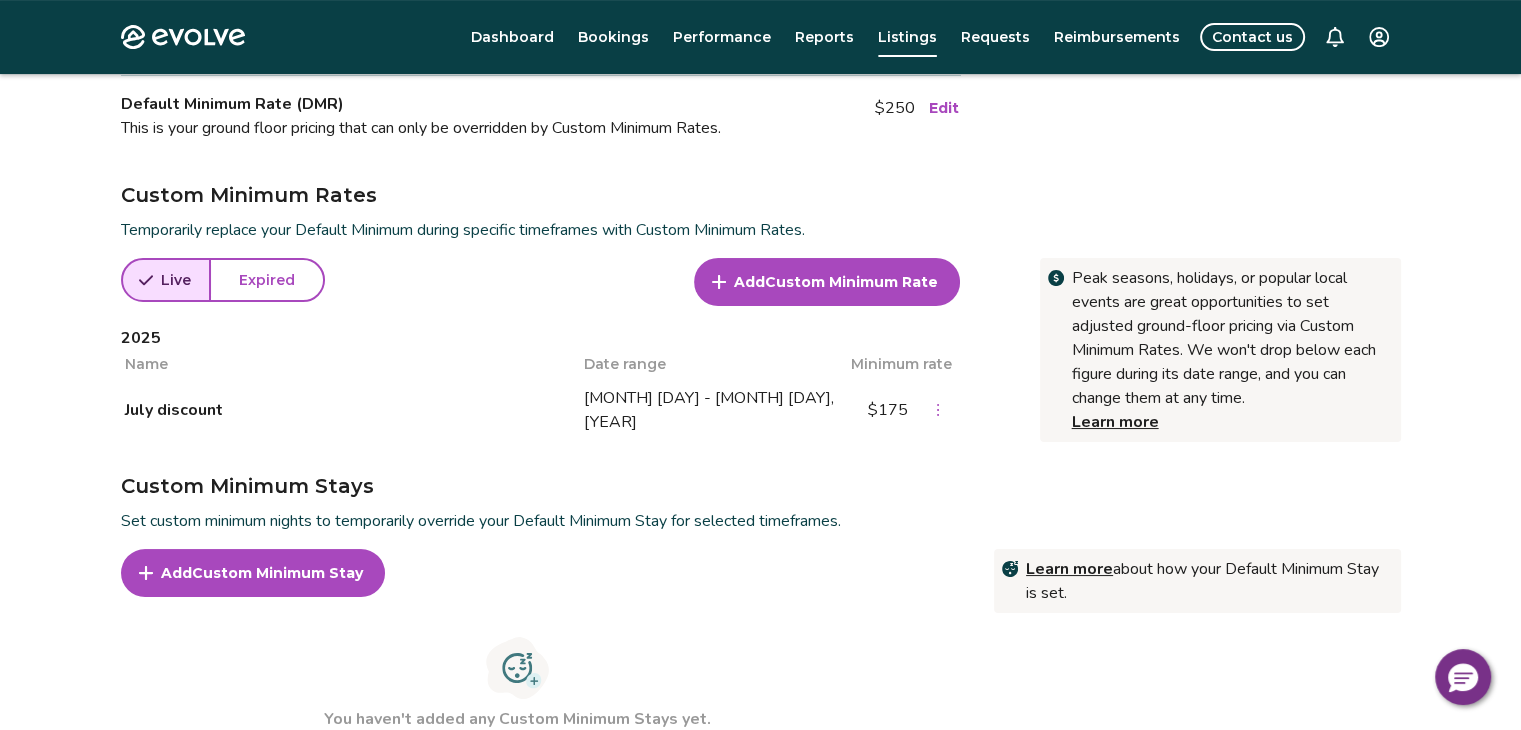 scroll, scrollTop: 600, scrollLeft: 0, axis: vertical 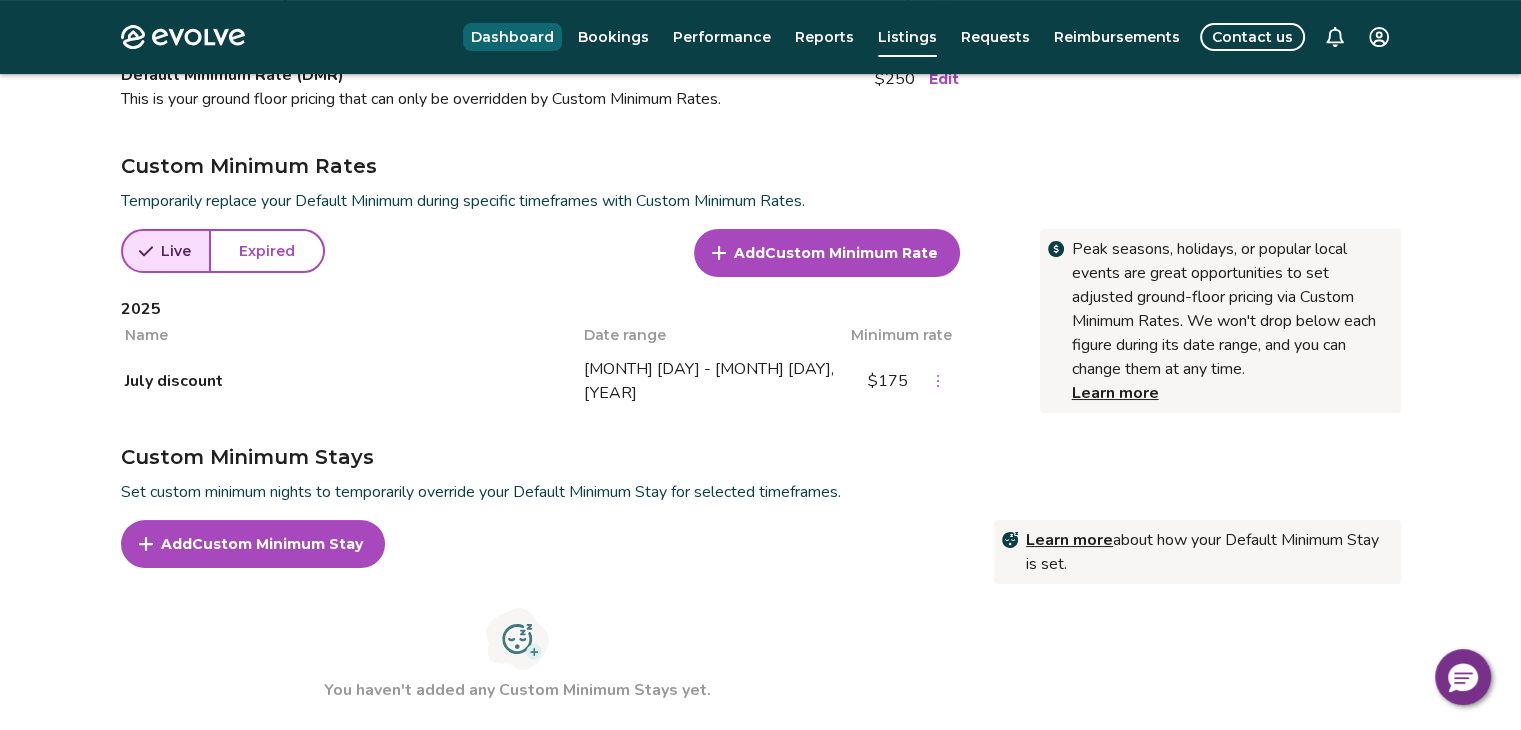 click on "Dashboard" at bounding box center [512, 37] 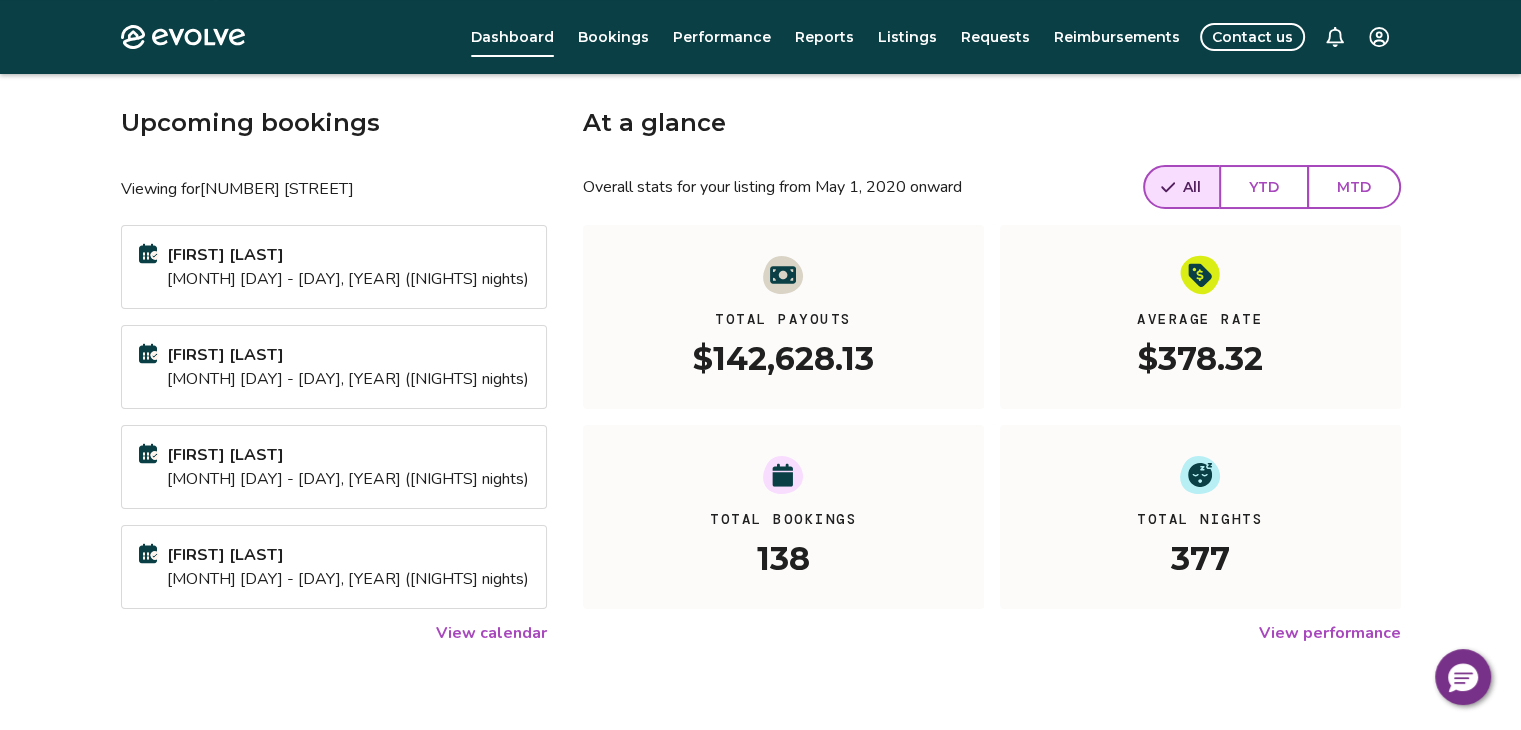 scroll, scrollTop: 0, scrollLeft: 0, axis: both 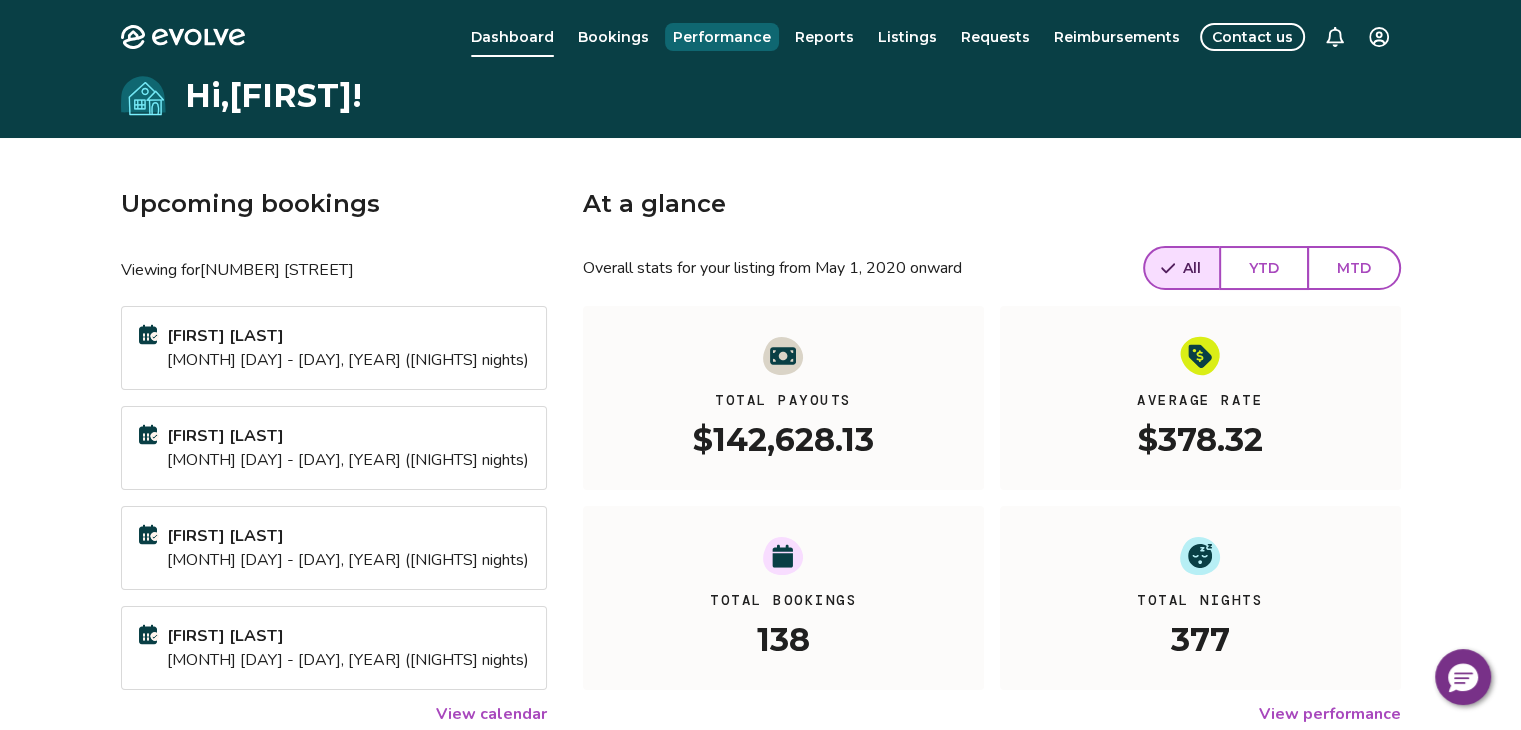 click on "Performance" at bounding box center (722, 37) 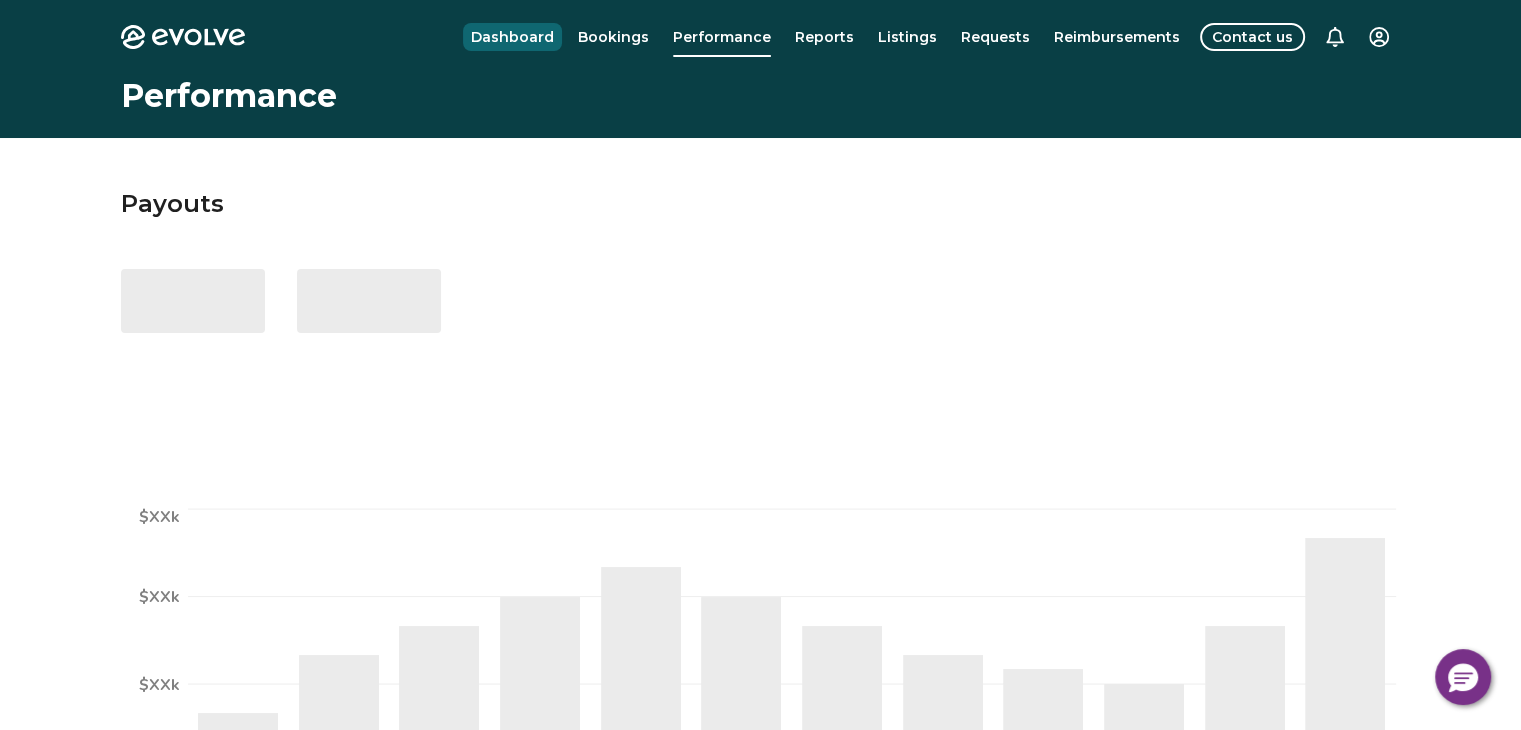 click on "Dashboard" at bounding box center (512, 37) 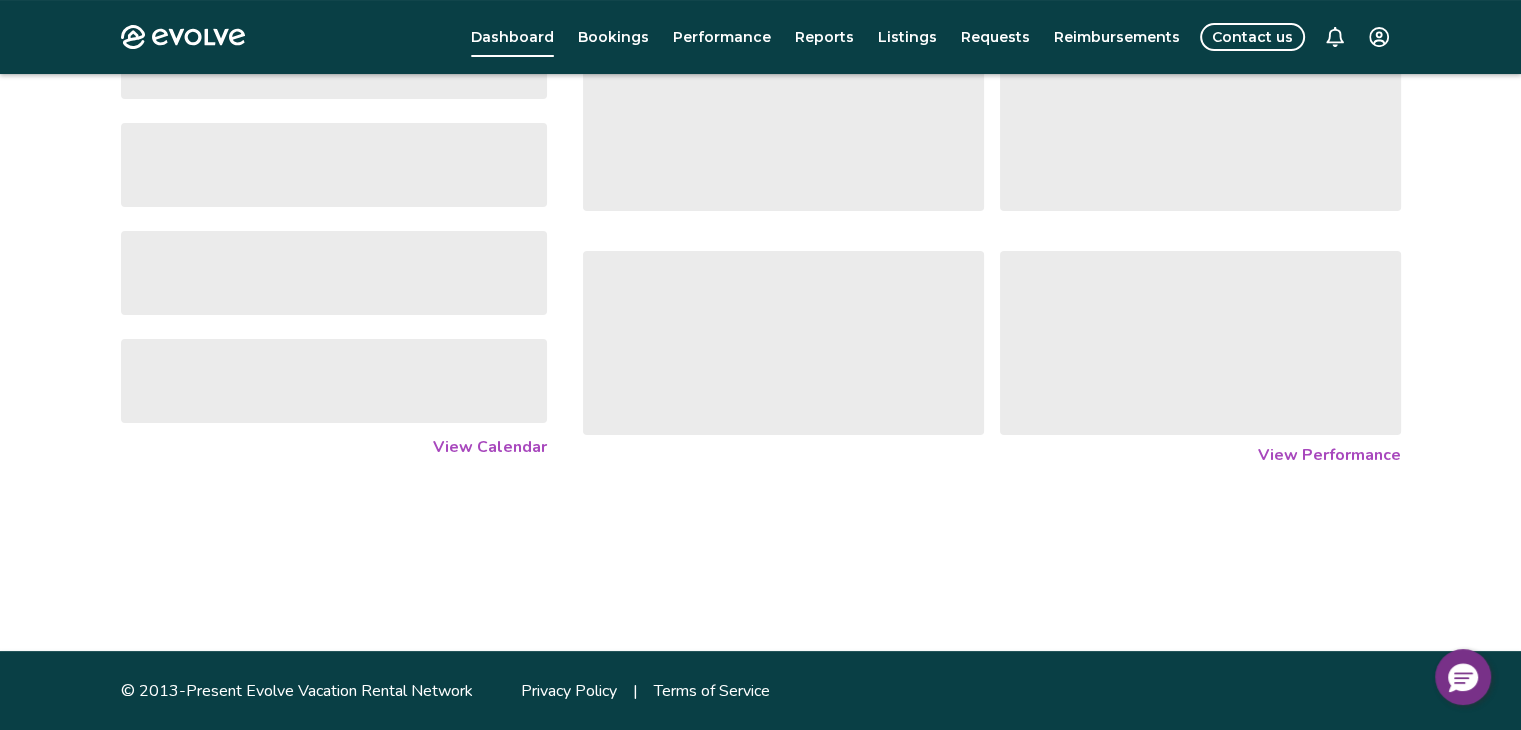 scroll, scrollTop: 304, scrollLeft: 0, axis: vertical 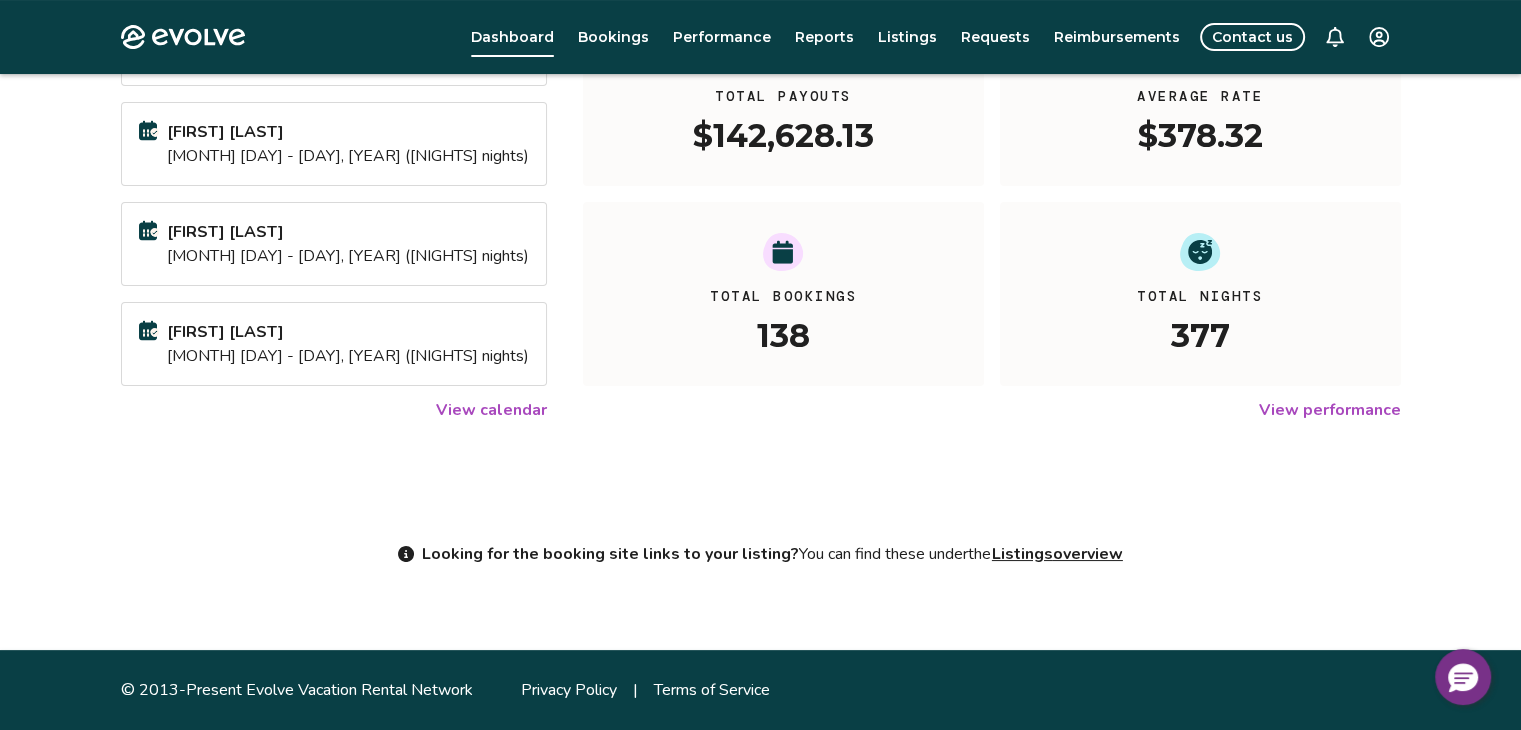 click on "View calendar" at bounding box center (491, 410) 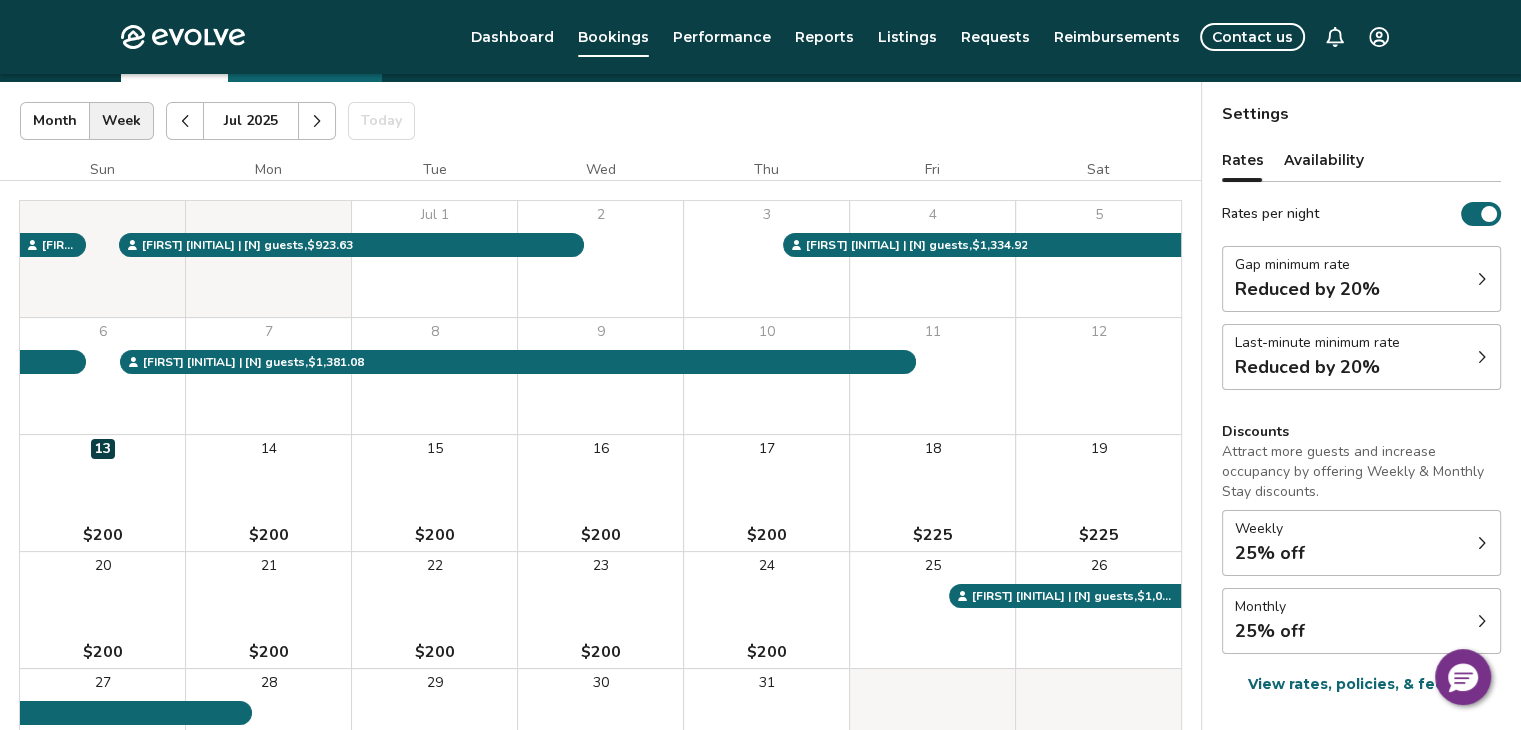 scroll, scrollTop: 200, scrollLeft: 0, axis: vertical 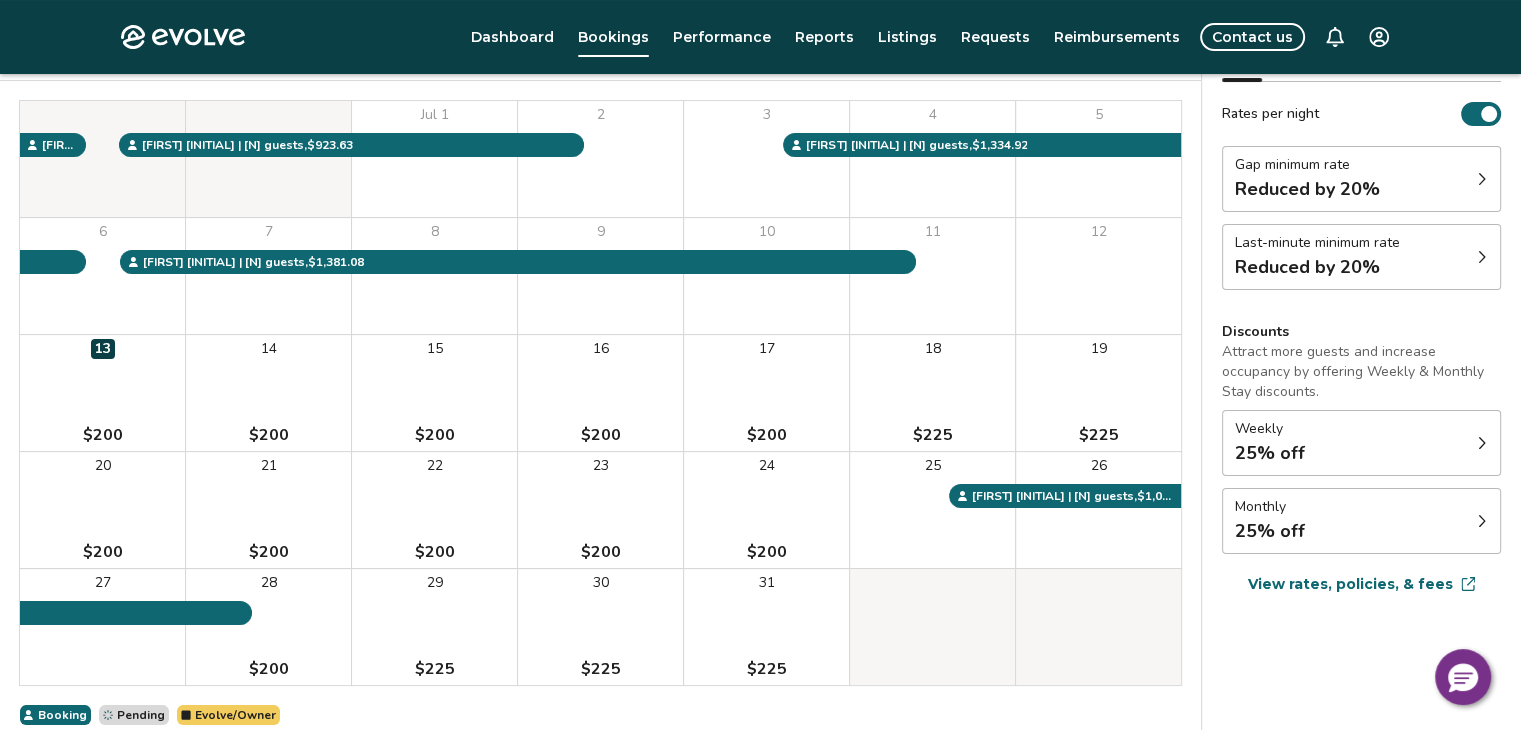 click on "Reduced by 20%" at bounding box center [1307, 189] 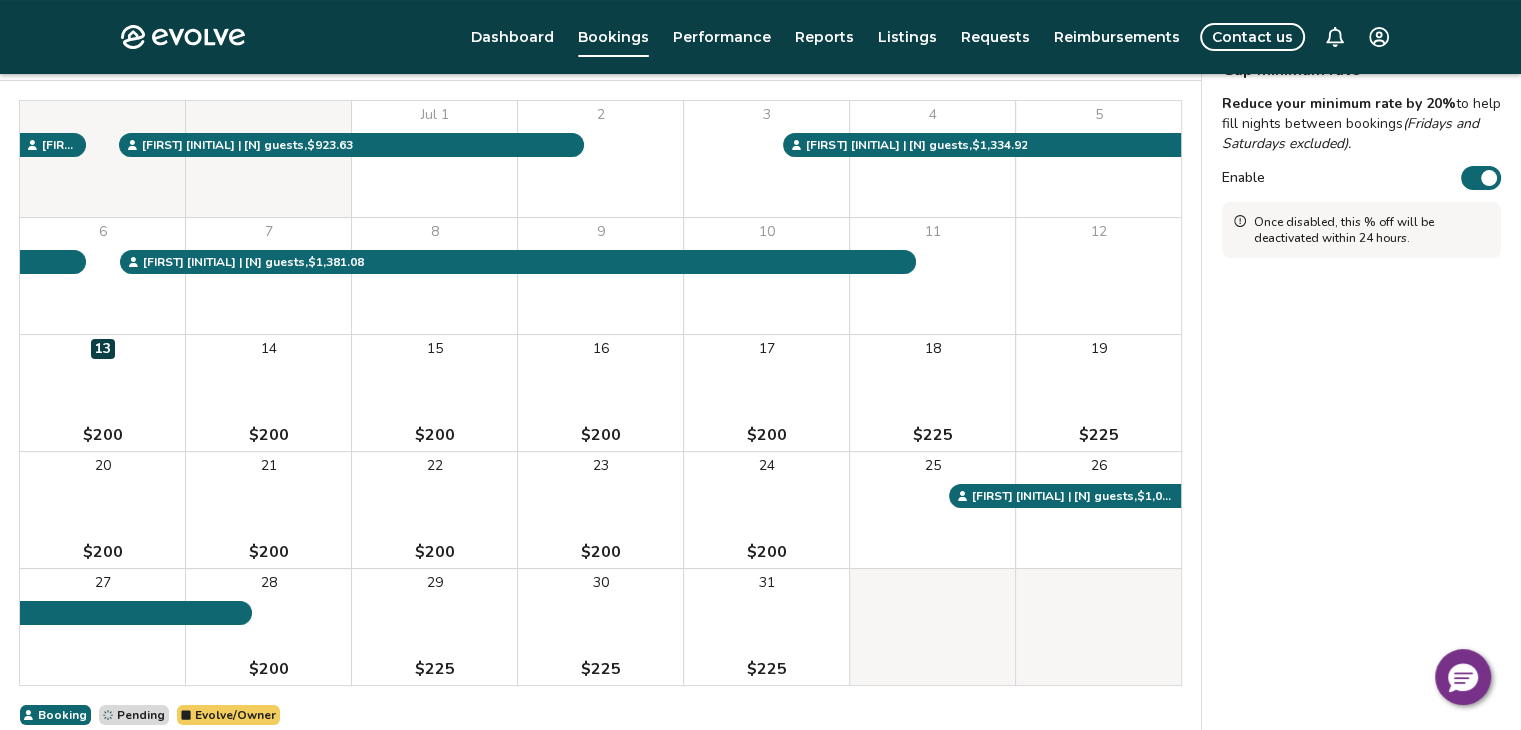 click on "Enable" at bounding box center (1481, 178) 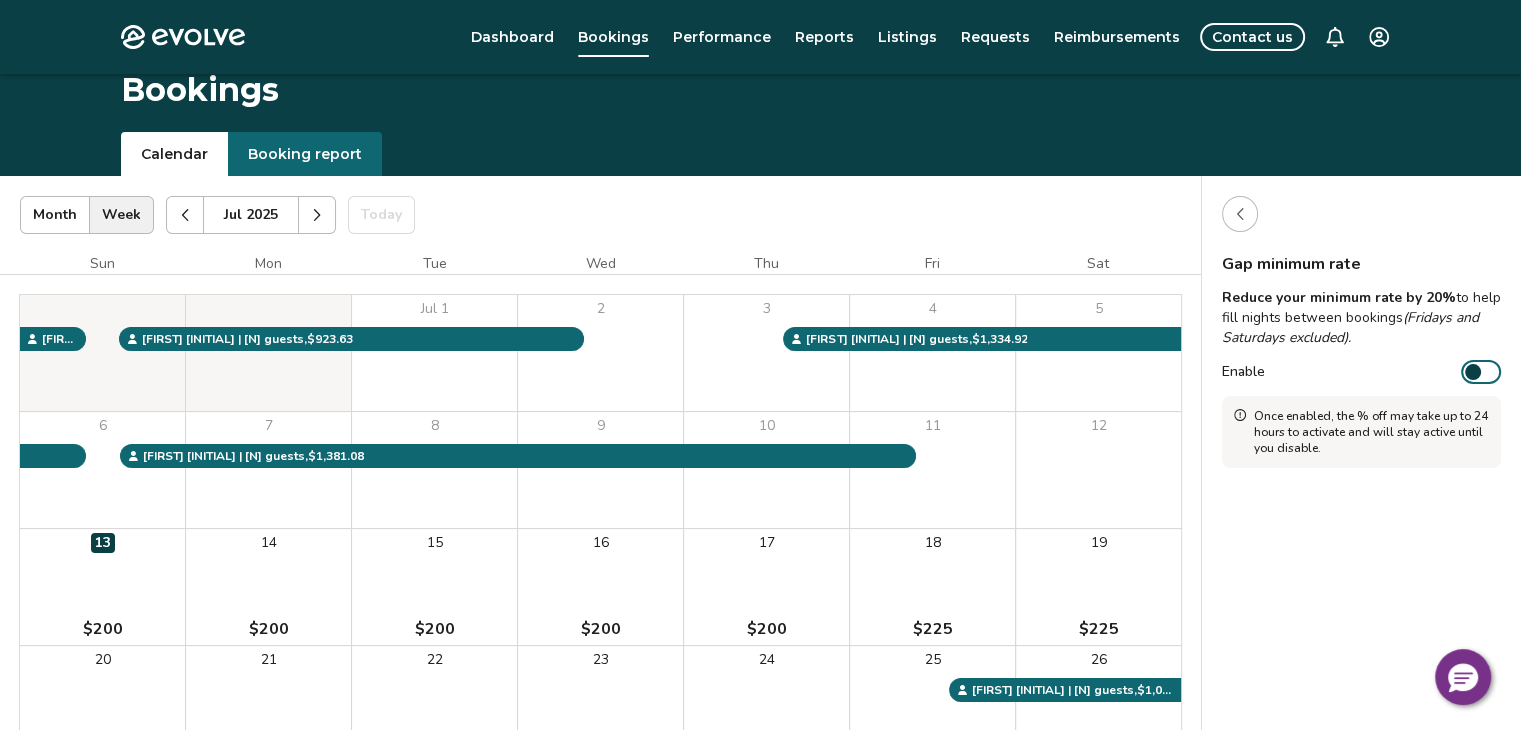 scroll, scrollTop: 0, scrollLeft: 0, axis: both 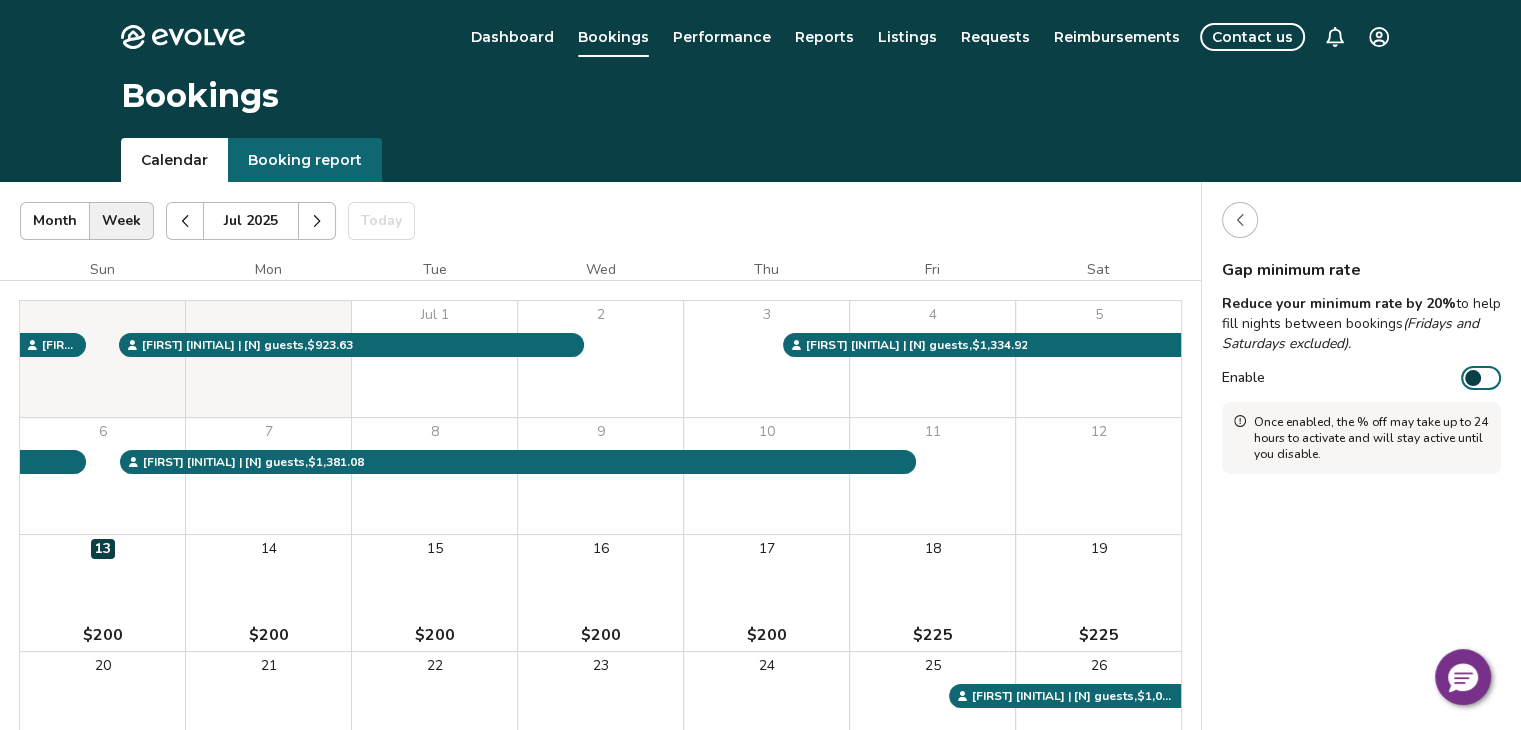 click at bounding box center (1240, 220) 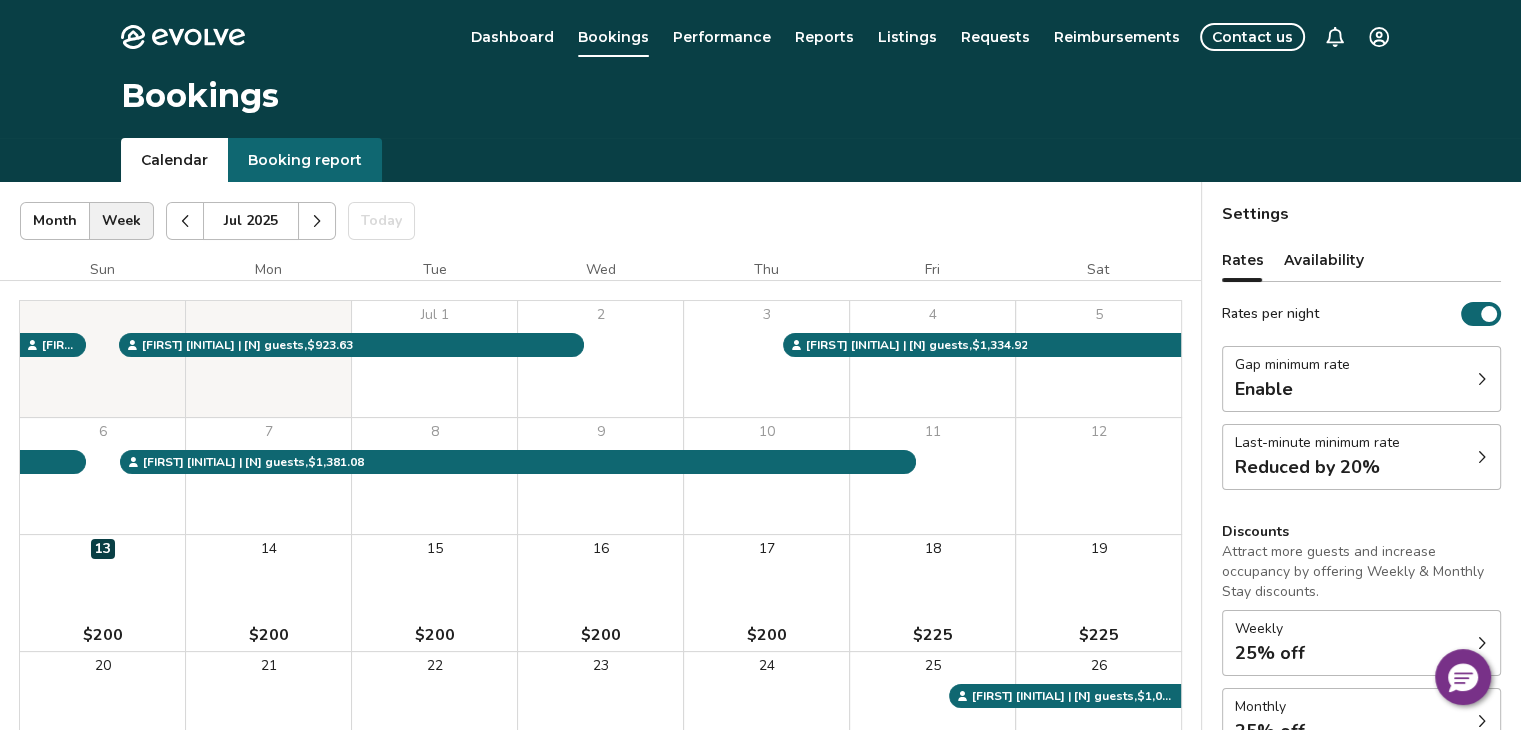 click on "Last-minute minimum rate" at bounding box center [1317, 443] 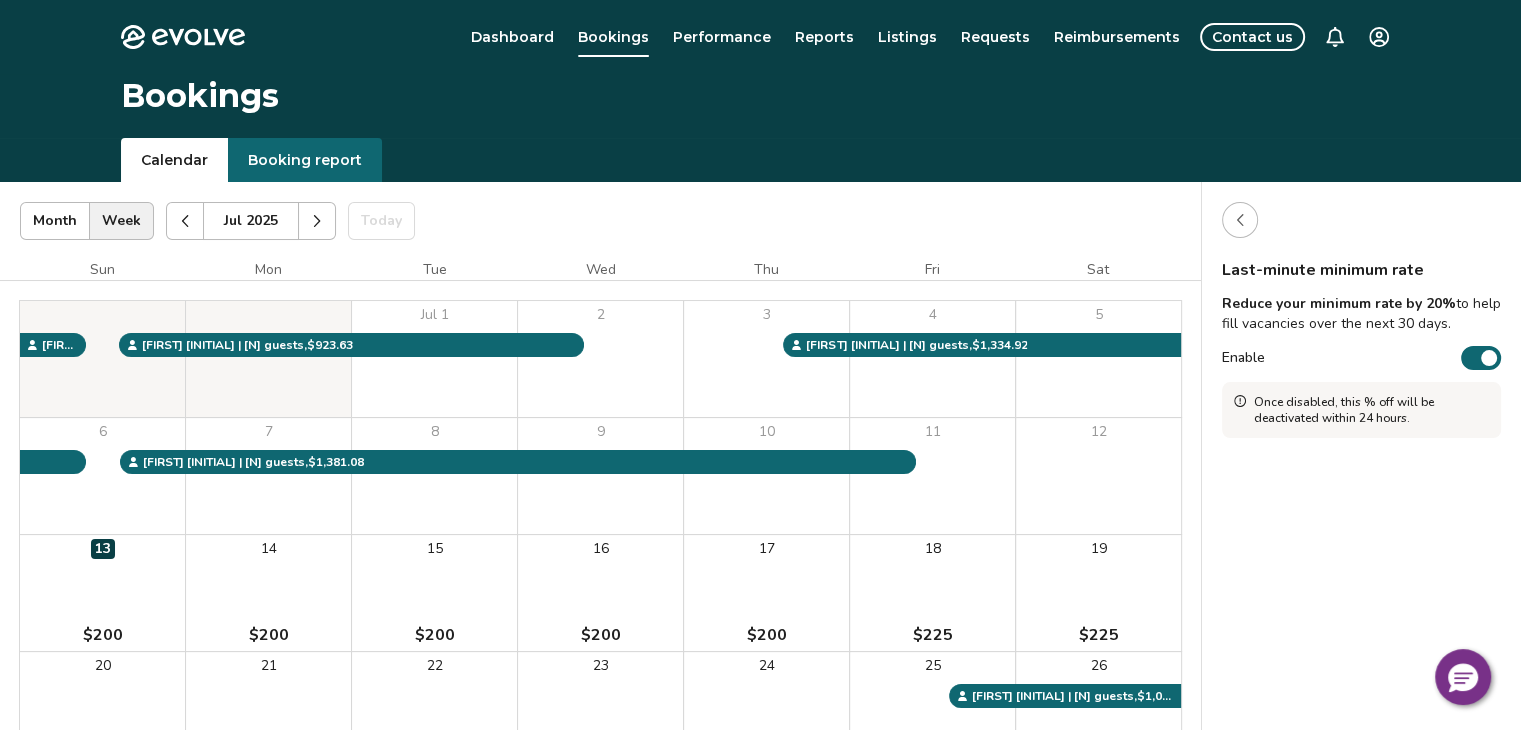 click on "Enable" at bounding box center (1481, 358) 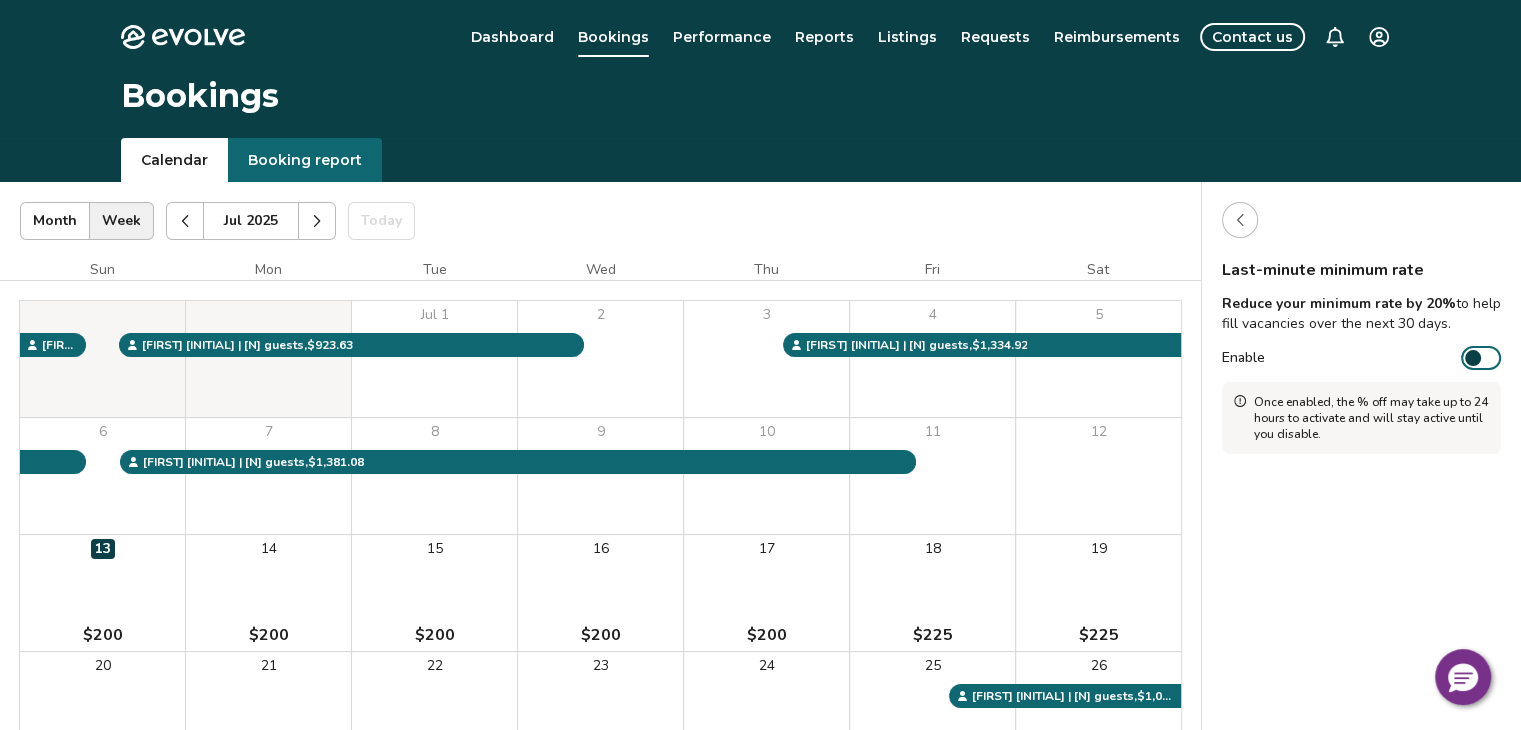 click at bounding box center (1240, 220) 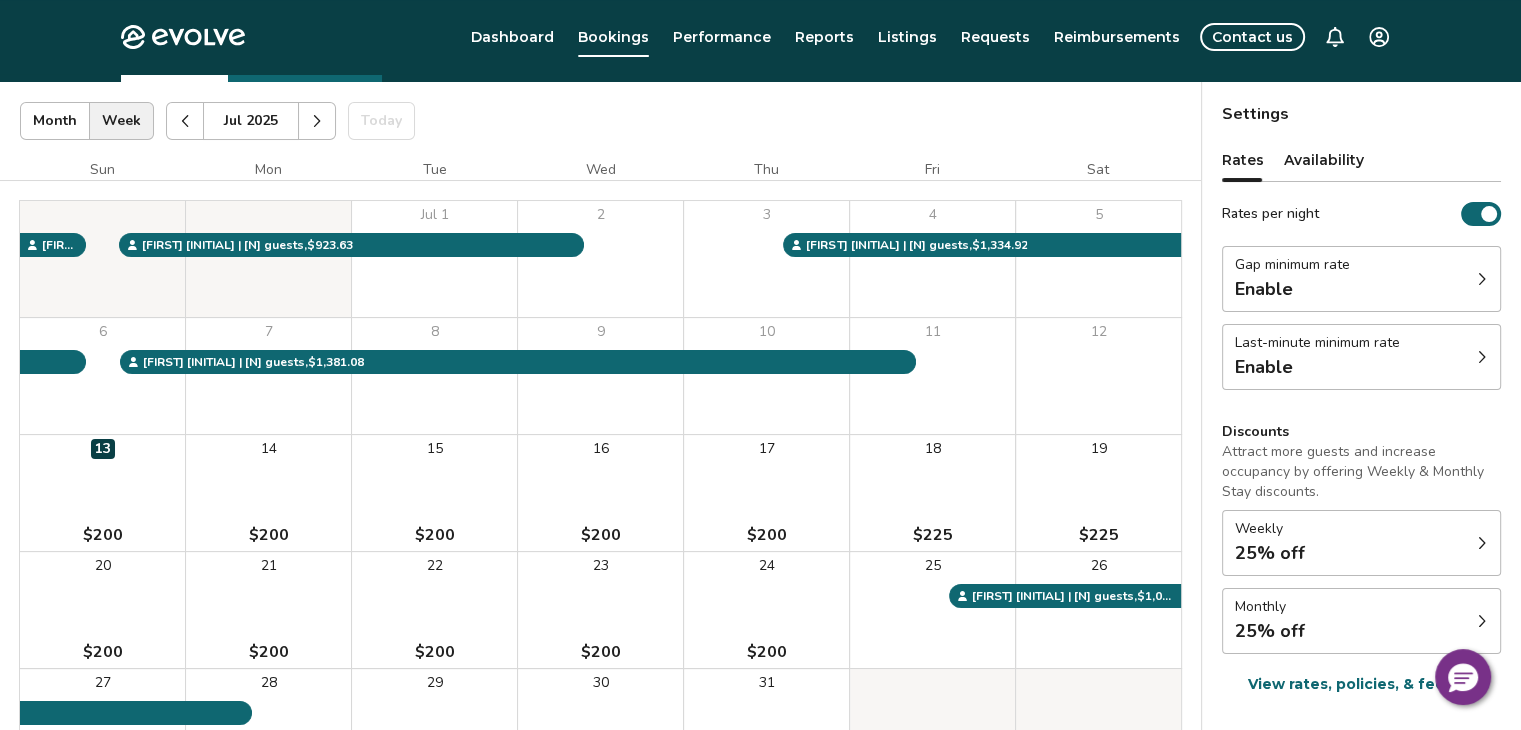 scroll, scrollTop: 200, scrollLeft: 0, axis: vertical 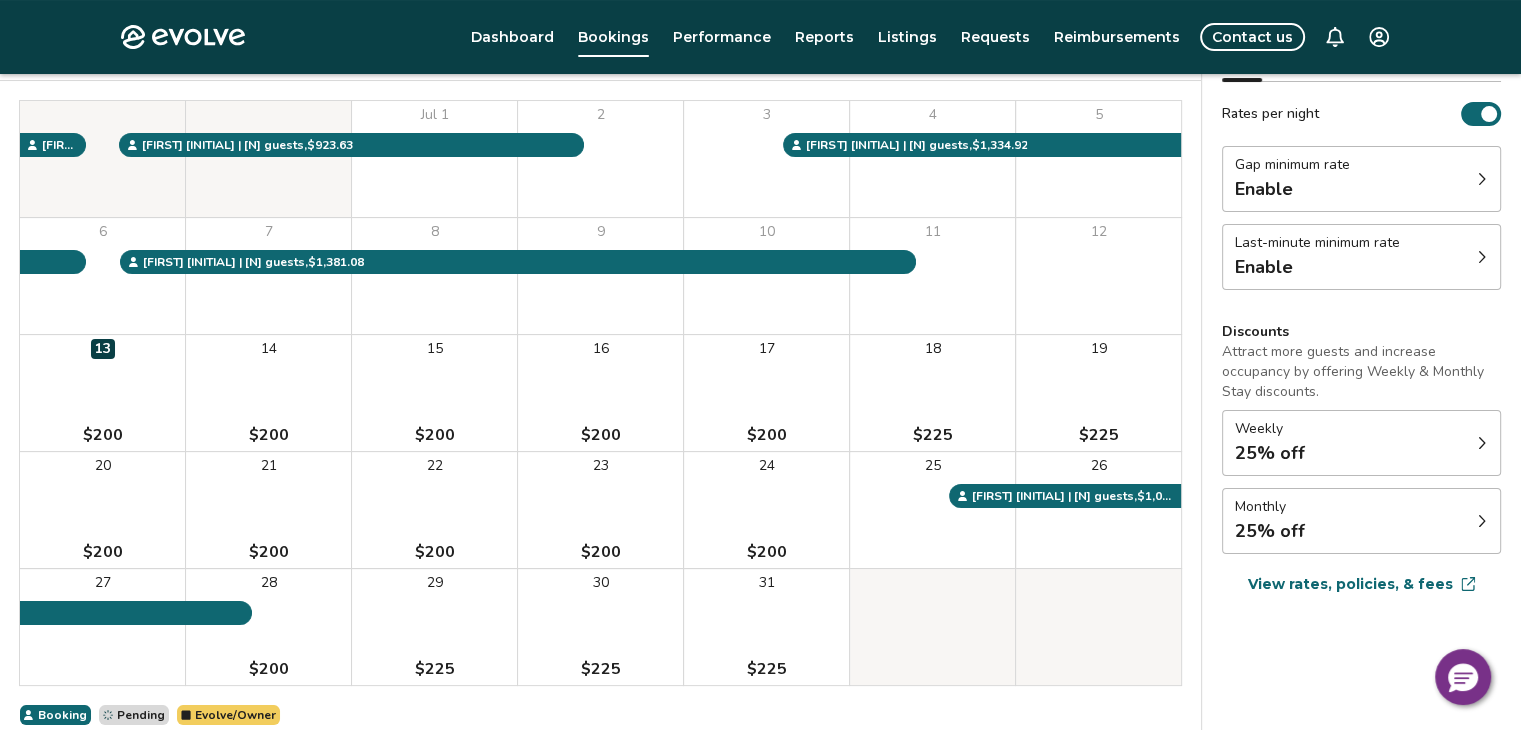 click on "Last-minute minimum rate" at bounding box center (1317, 243) 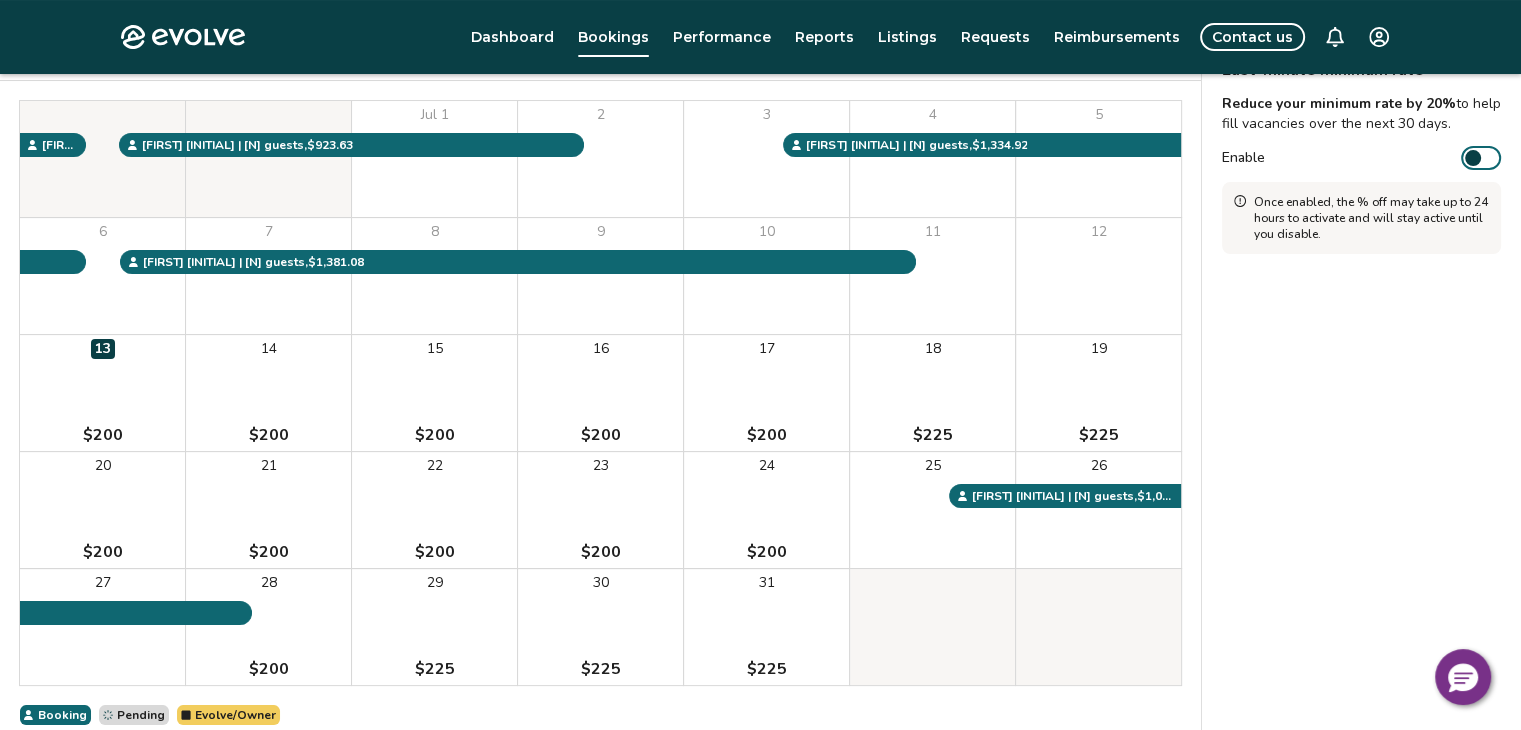 click on "Enable" at bounding box center (1481, 158) 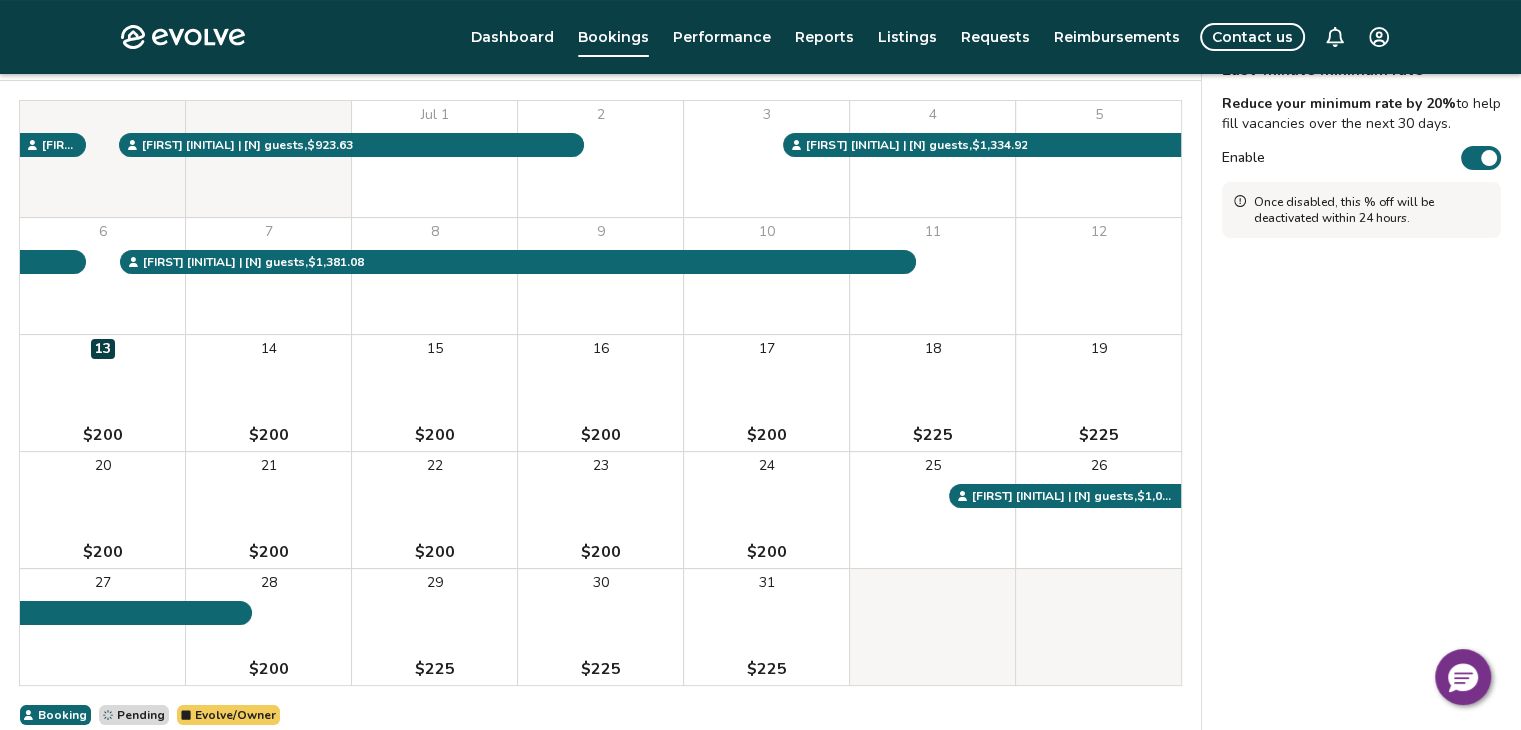 click on "Enable" at bounding box center (1481, 158) 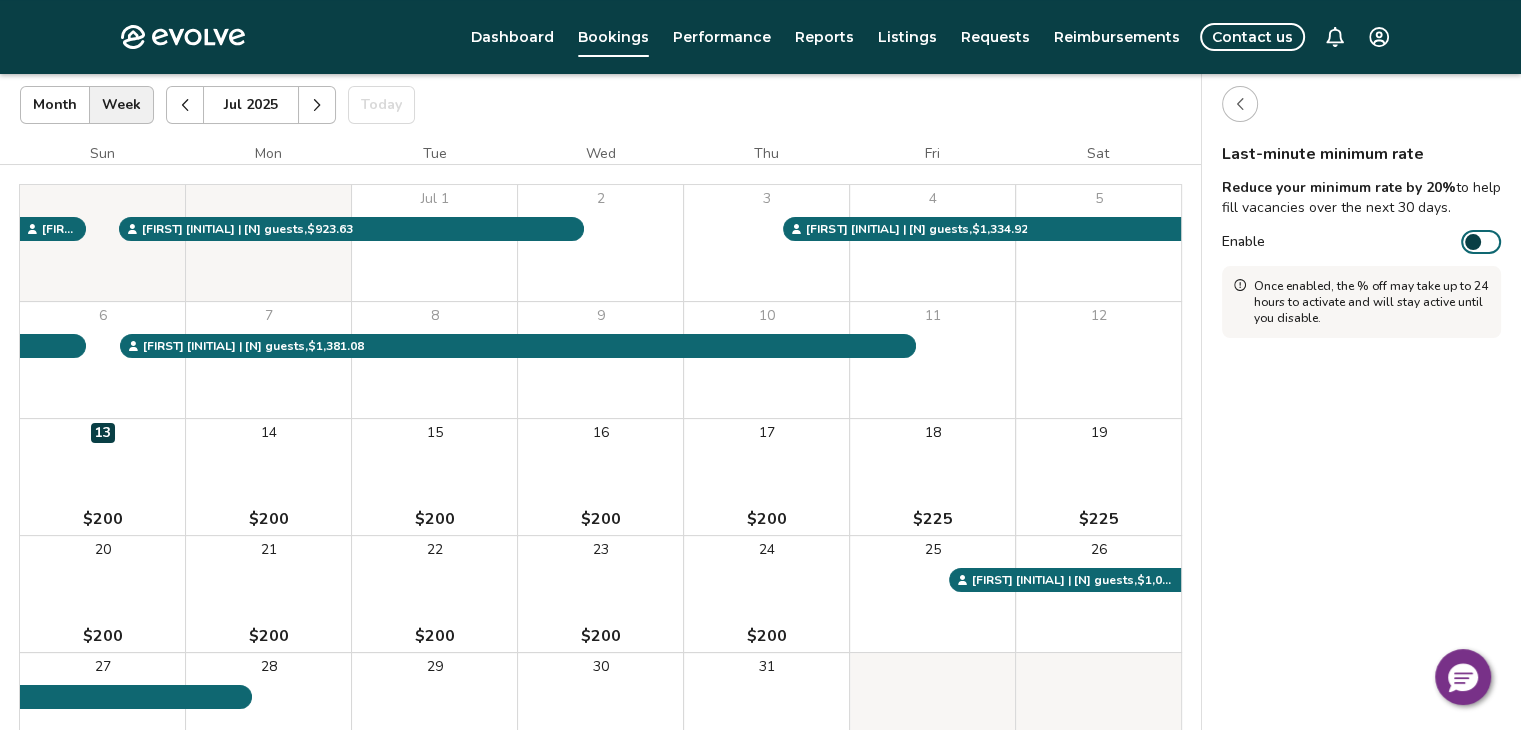scroll, scrollTop: 0, scrollLeft: 0, axis: both 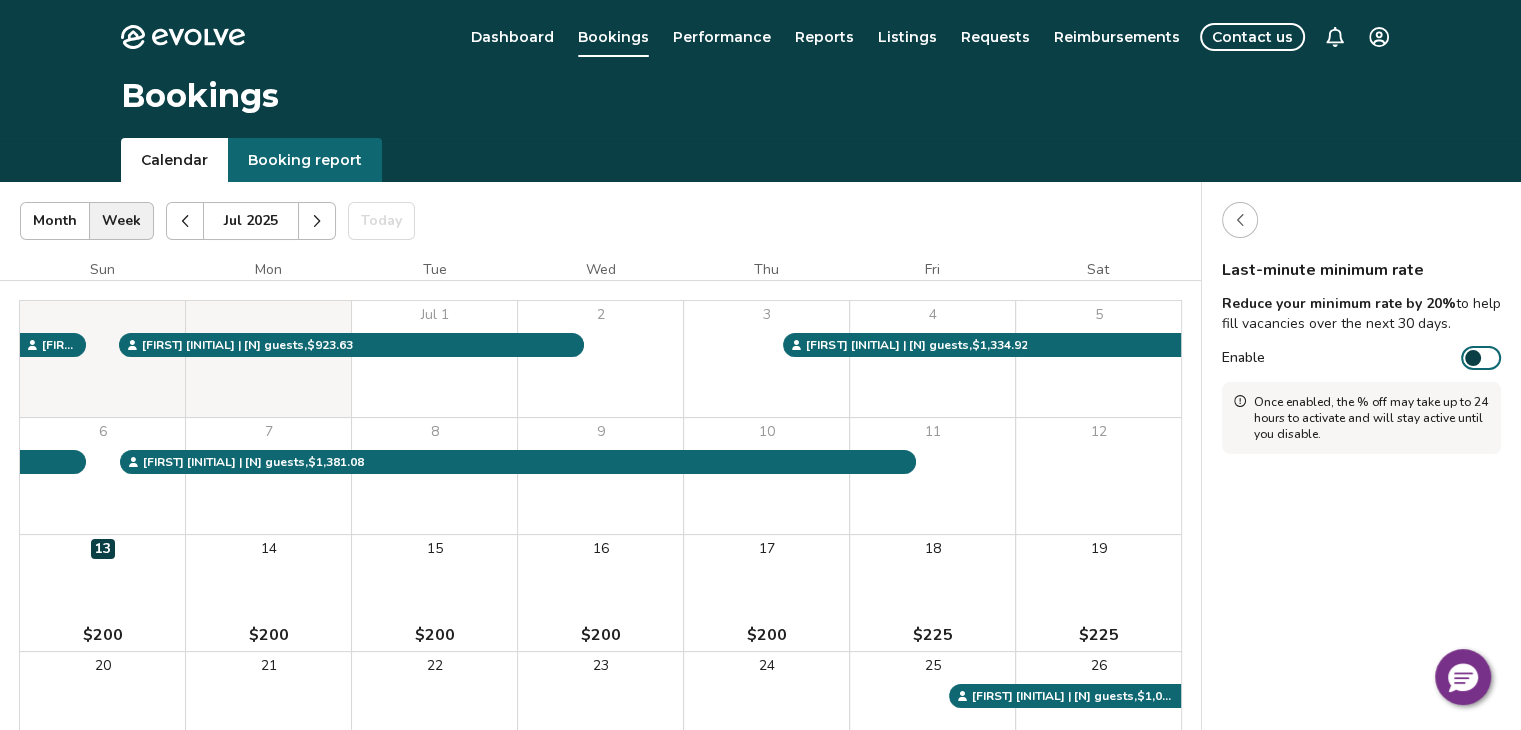 click on "Last-minute minimum rate Reduce your minimum rate by 20%  to help fill vacancies over the next 30 days. Enable Once enabled, the % off may take up to 24 hours to activate and will stay active until you disable." at bounding box center (1361, 568) 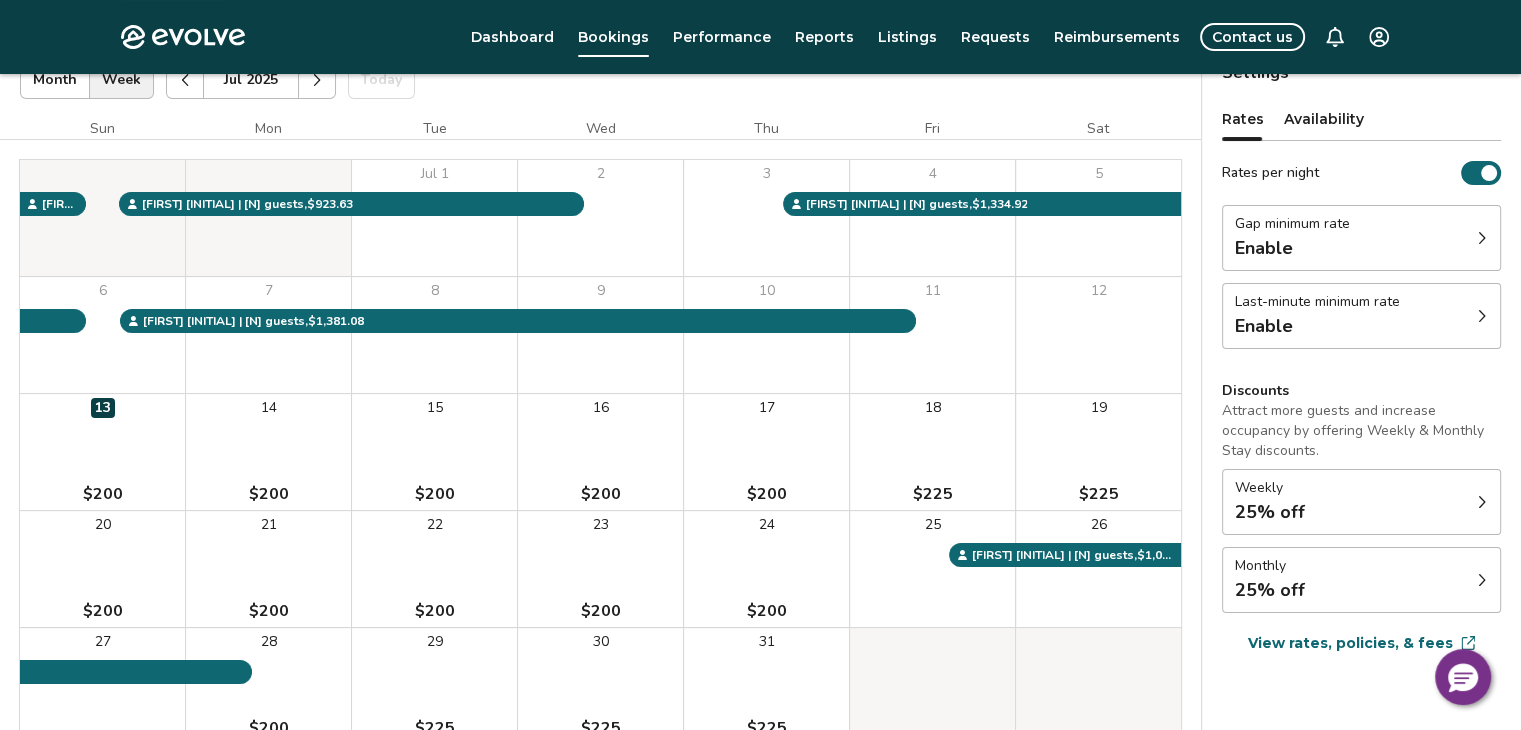 scroll, scrollTop: 100, scrollLeft: 0, axis: vertical 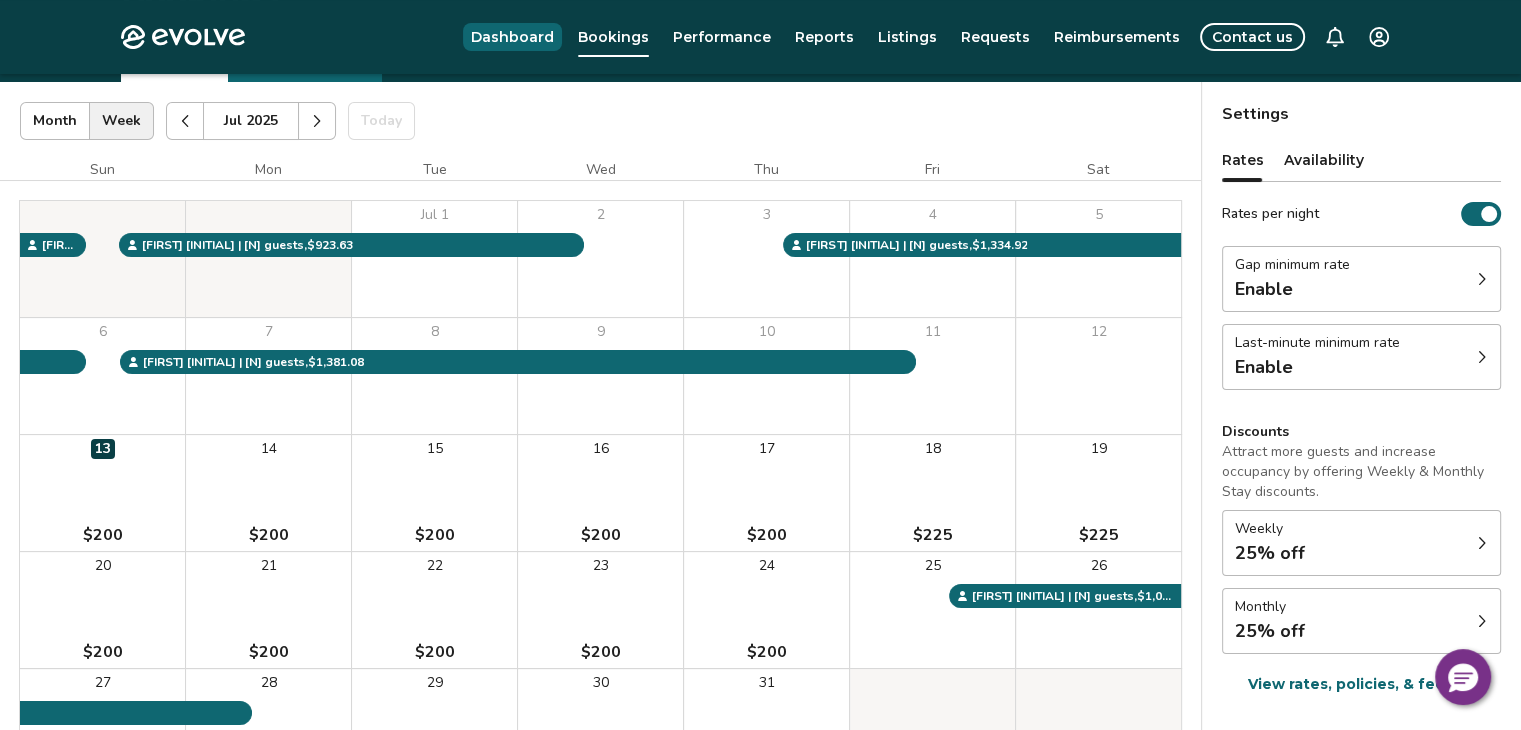 click on "Dashboard" at bounding box center [512, 37] 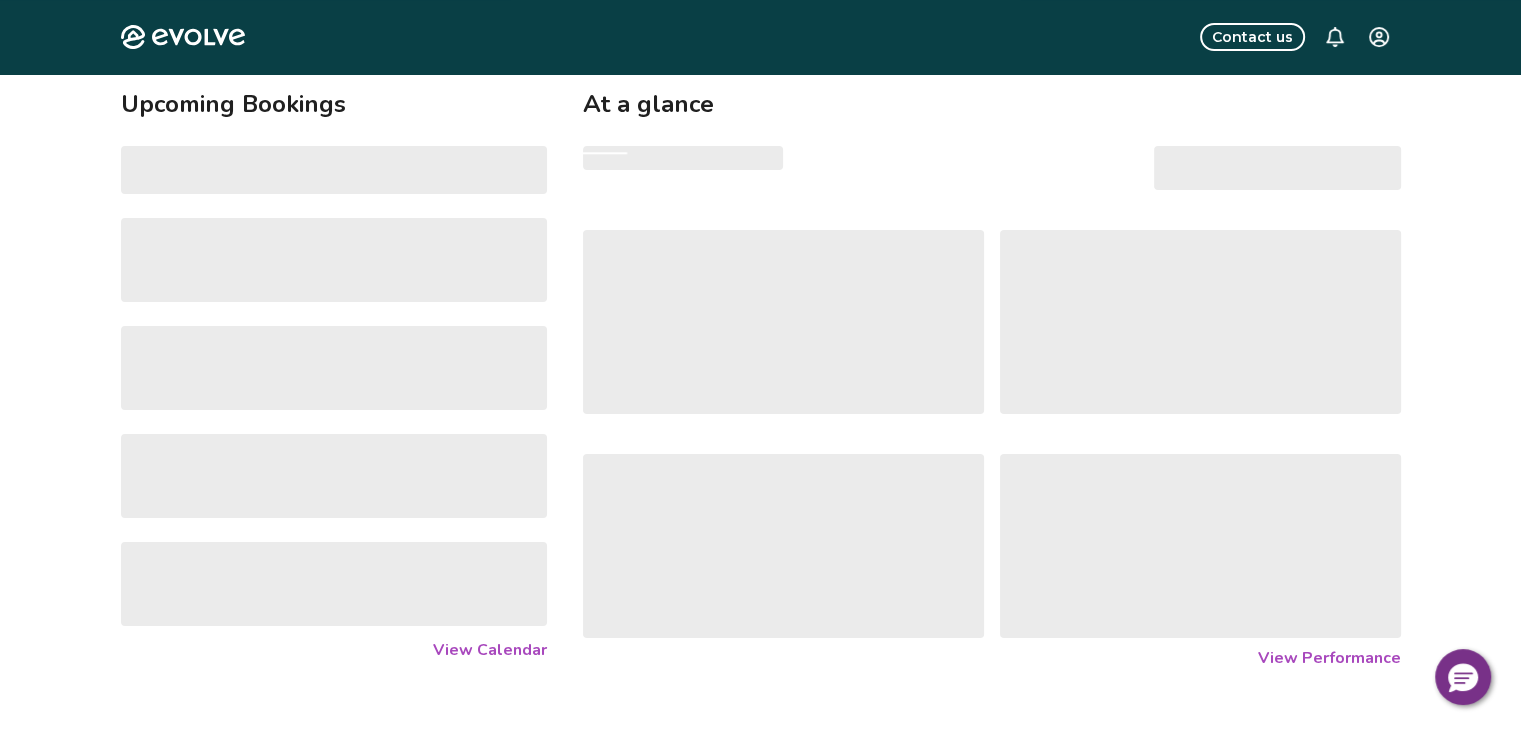 scroll, scrollTop: 0, scrollLeft: 0, axis: both 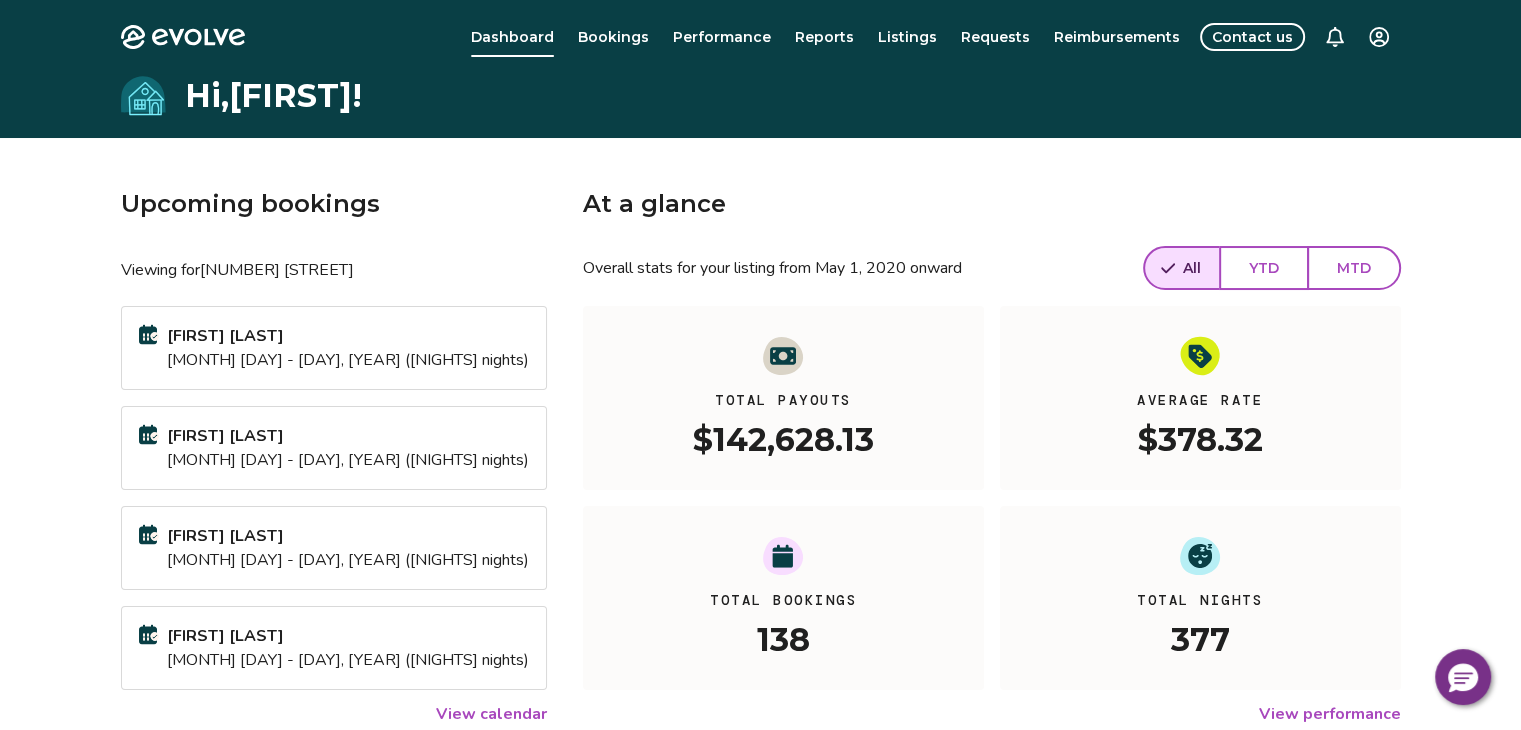click on "Hi, [FIRST] !" at bounding box center [760, 106] 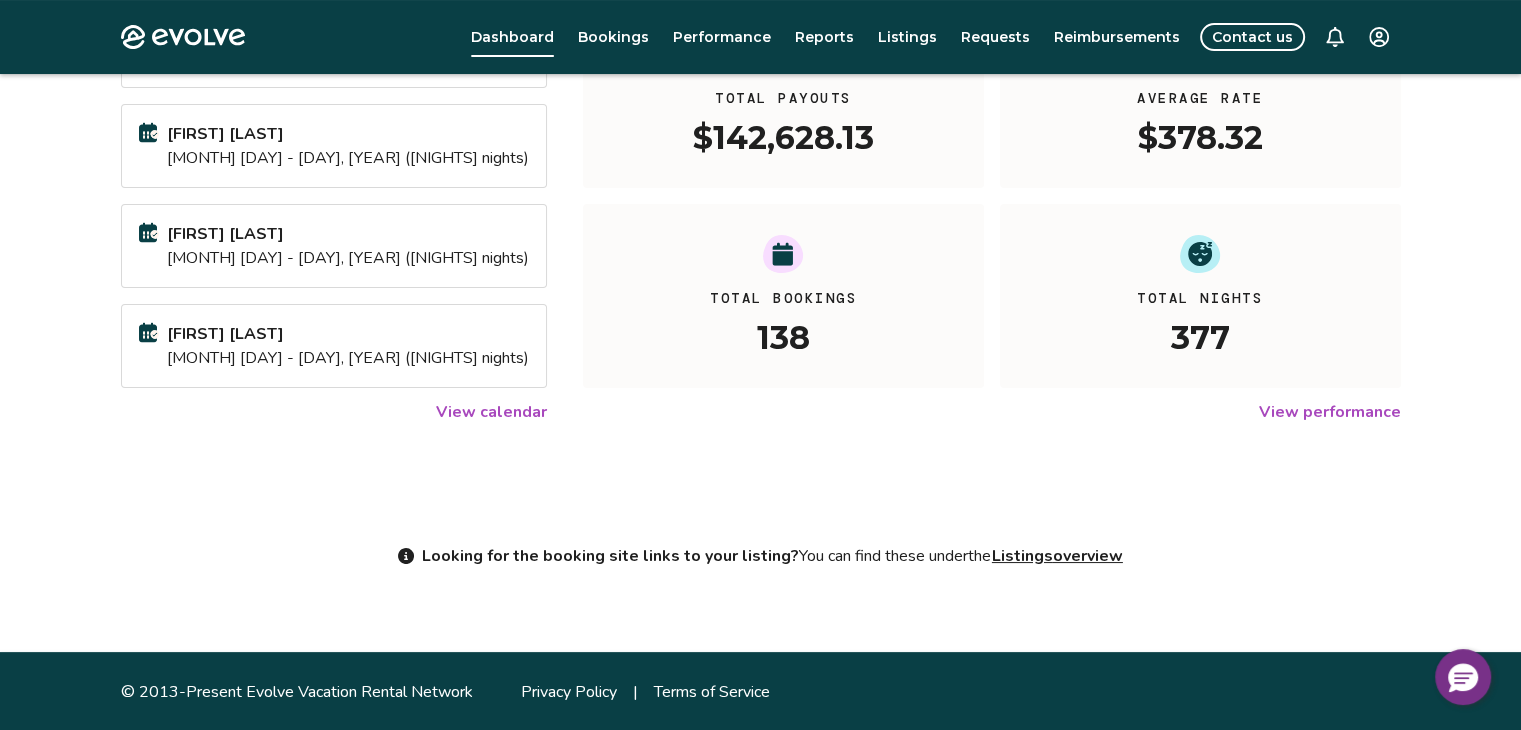 scroll, scrollTop: 304, scrollLeft: 0, axis: vertical 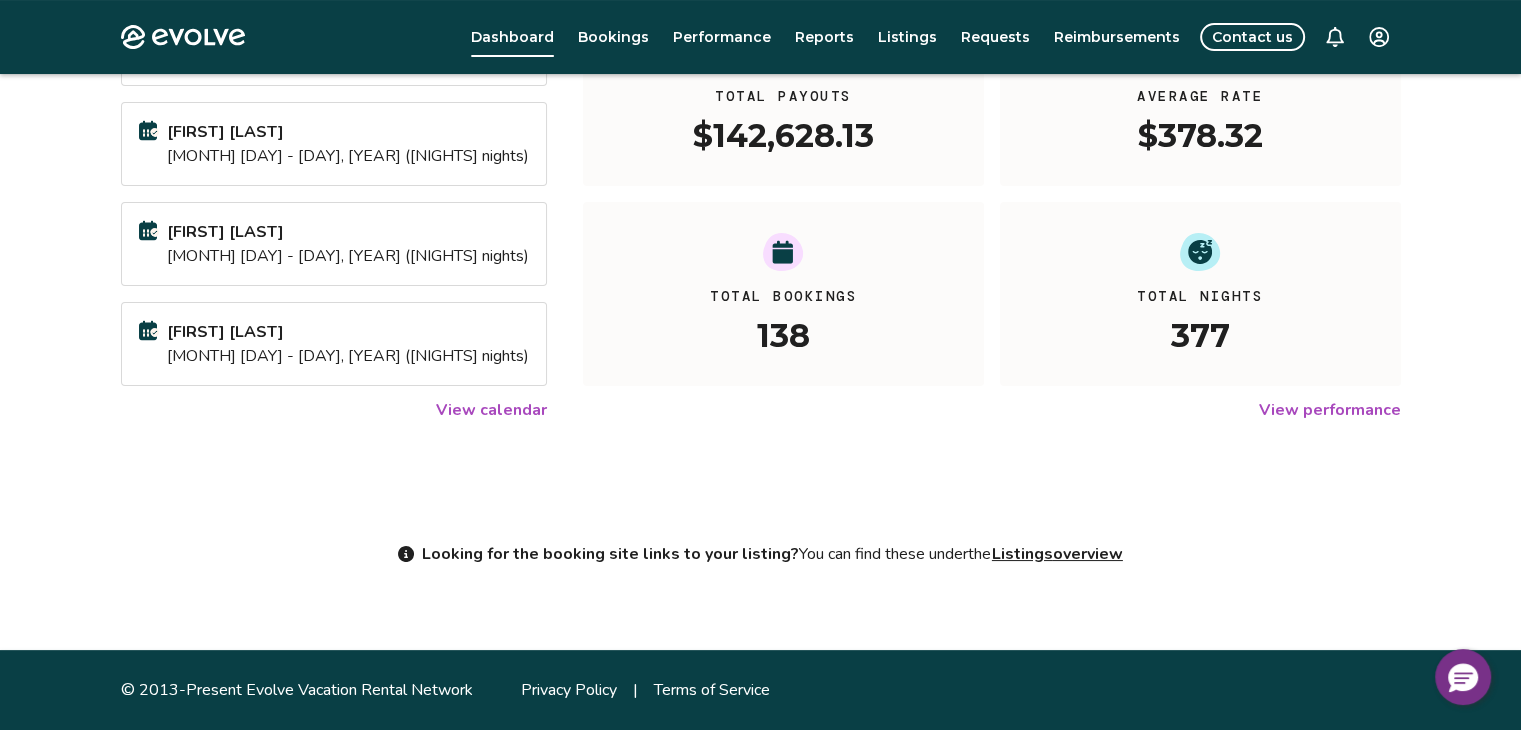 click on "View calendar" at bounding box center (491, 410) 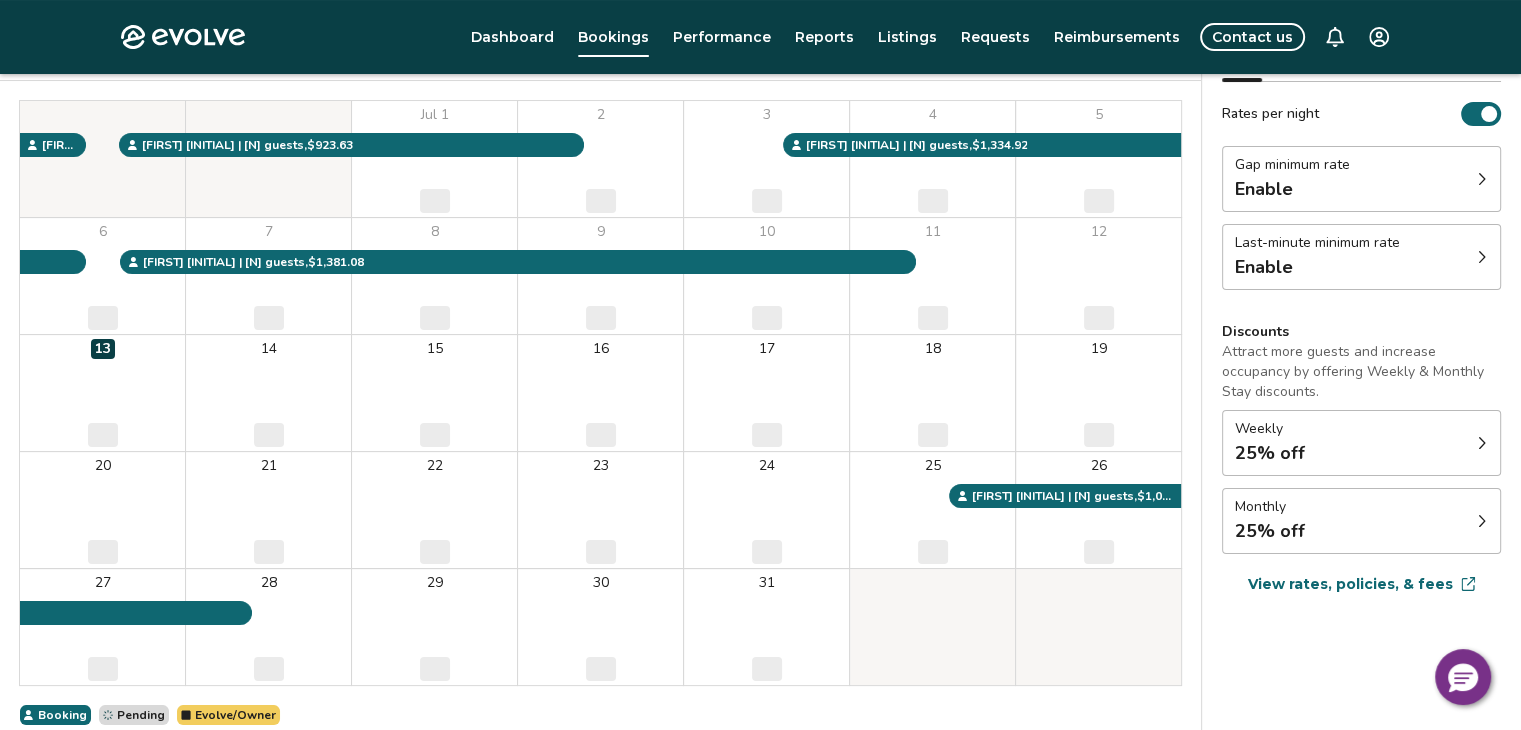 scroll, scrollTop: 100, scrollLeft: 0, axis: vertical 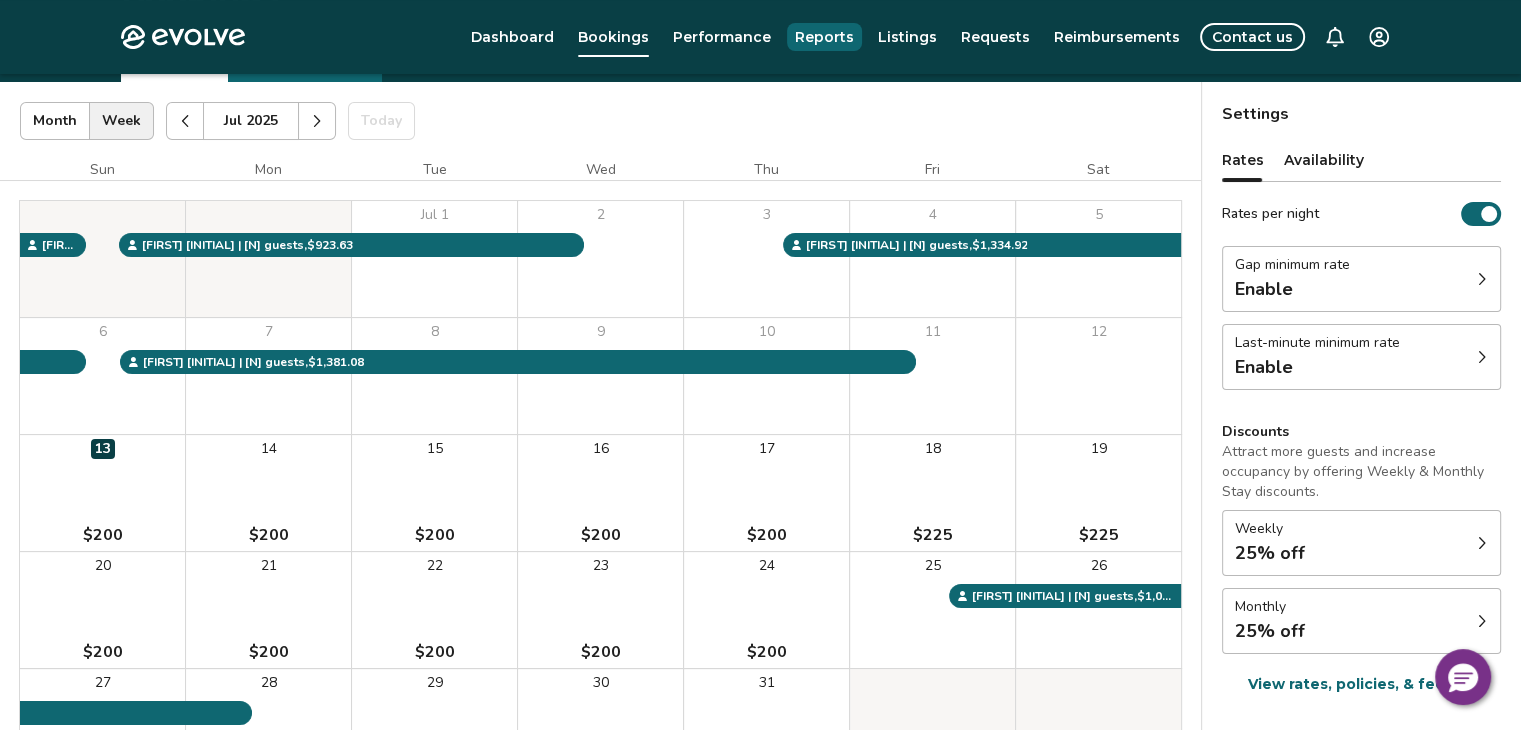 click on "Reports" at bounding box center [824, 37] 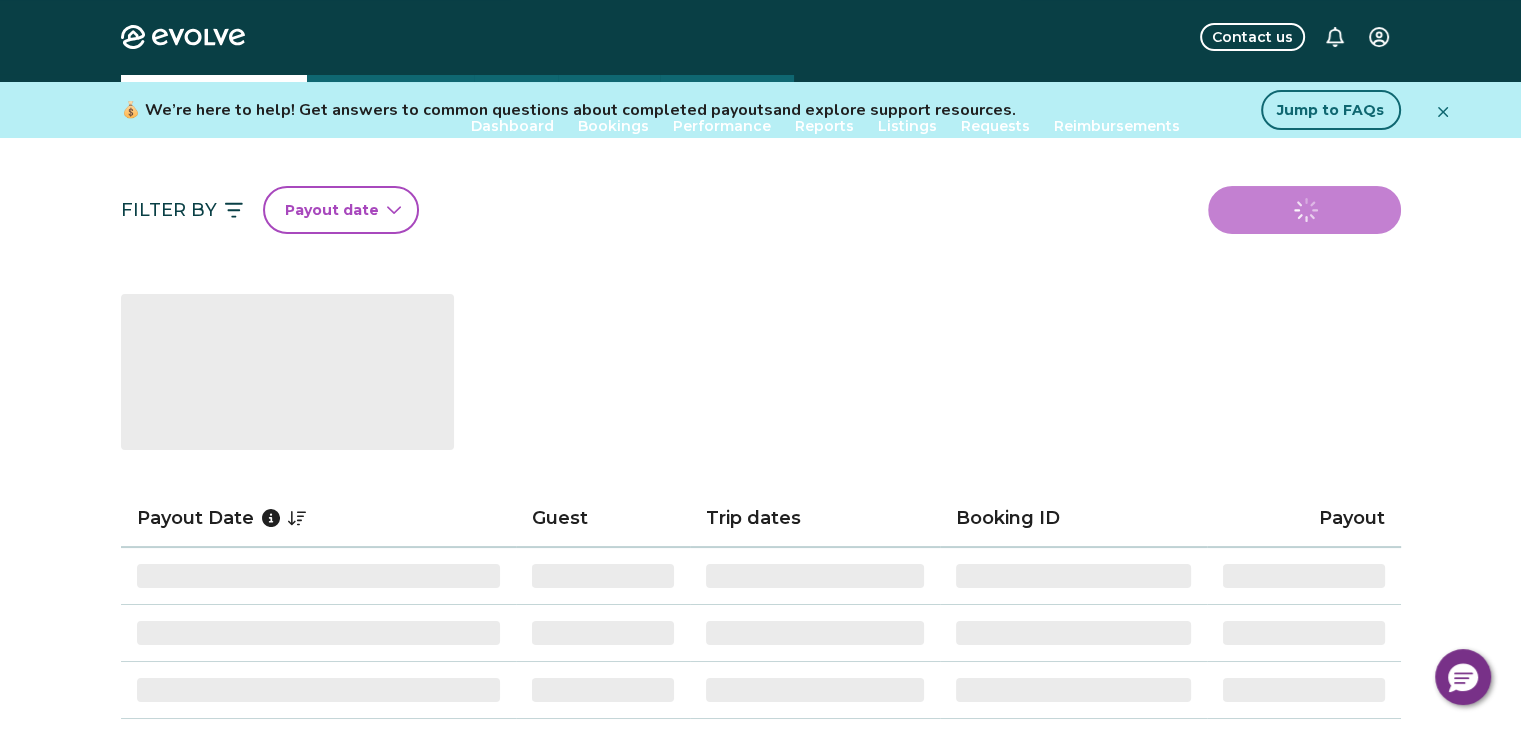 scroll, scrollTop: 0, scrollLeft: 0, axis: both 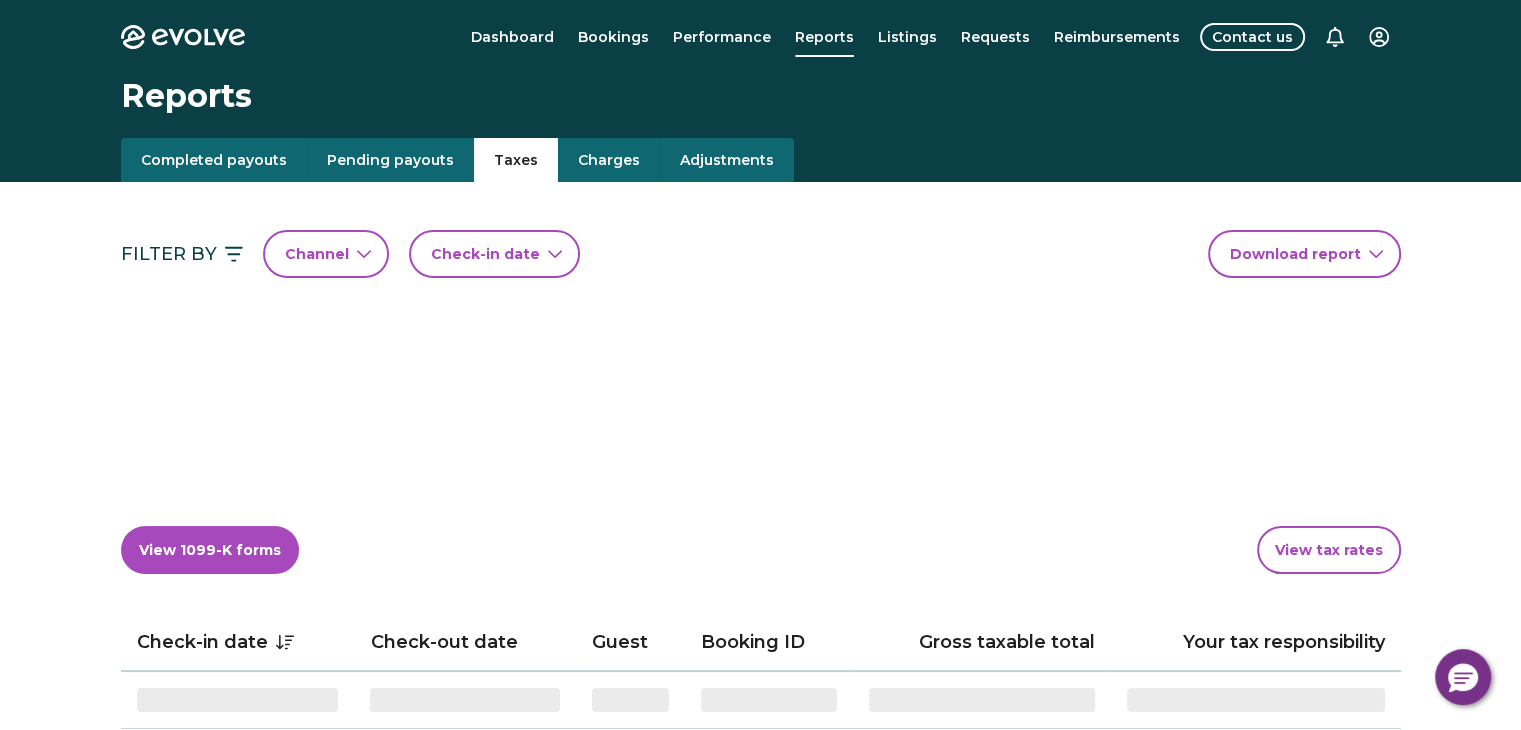 click on "Taxes" at bounding box center (516, 160) 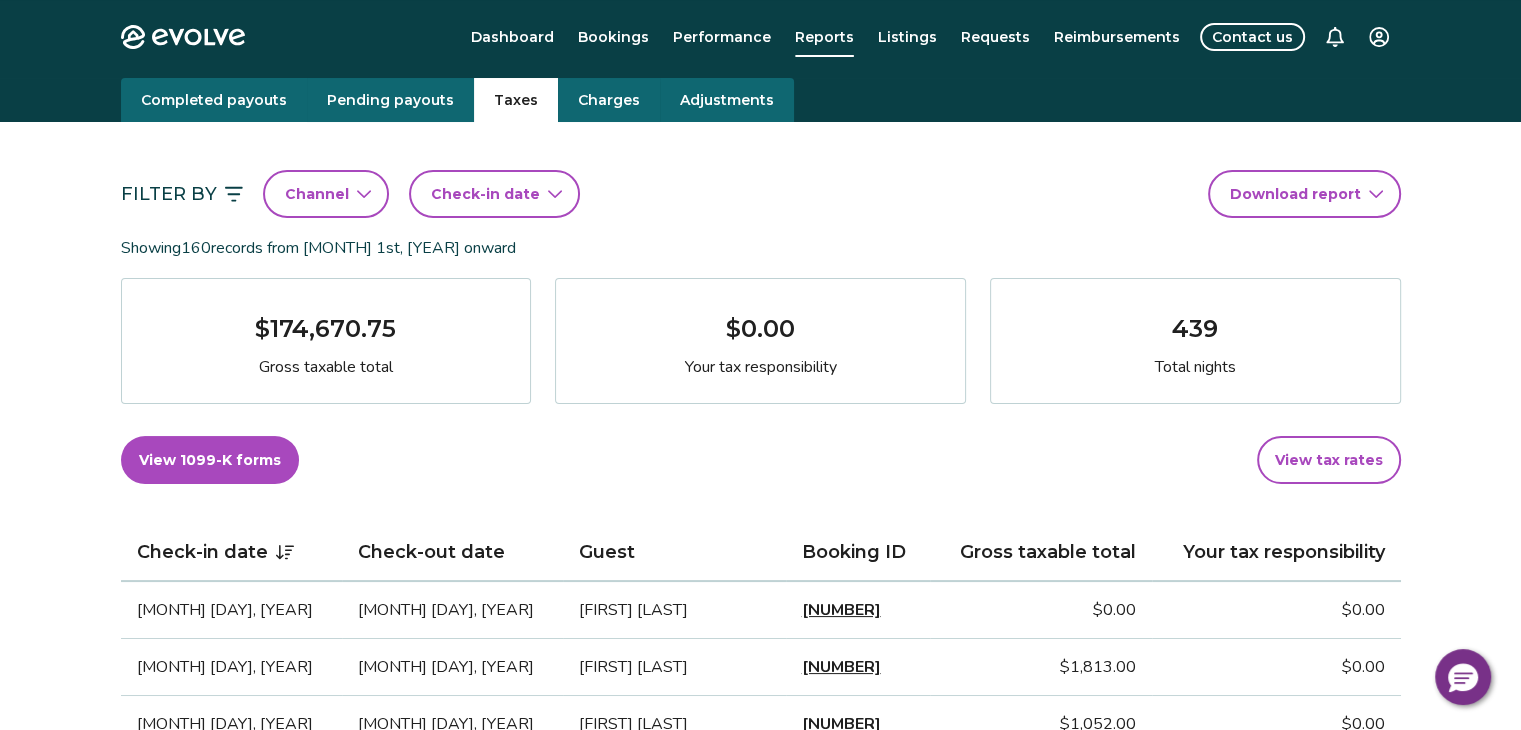 scroll, scrollTop: 0, scrollLeft: 0, axis: both 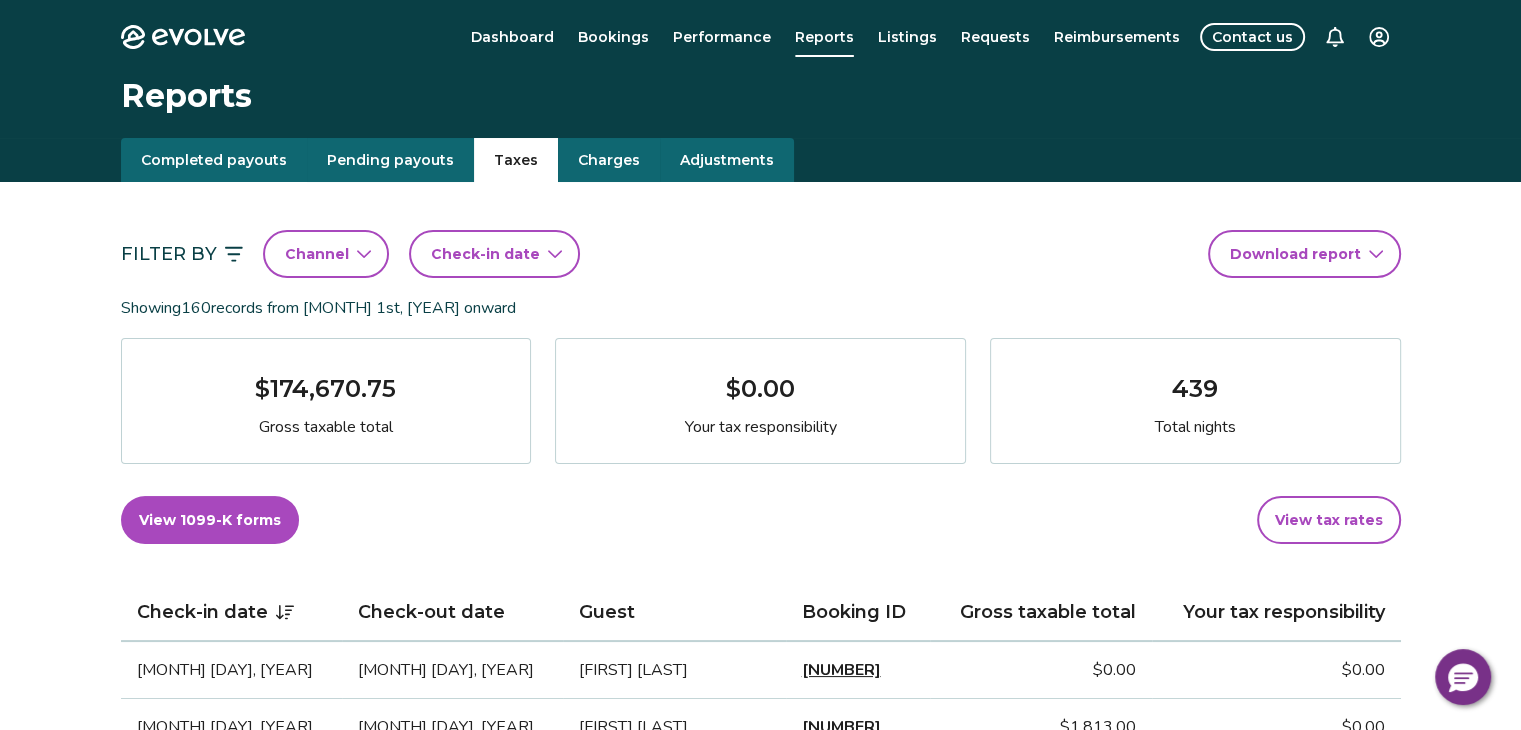 click on "Pending payouts" at bounding box center [390, 160] 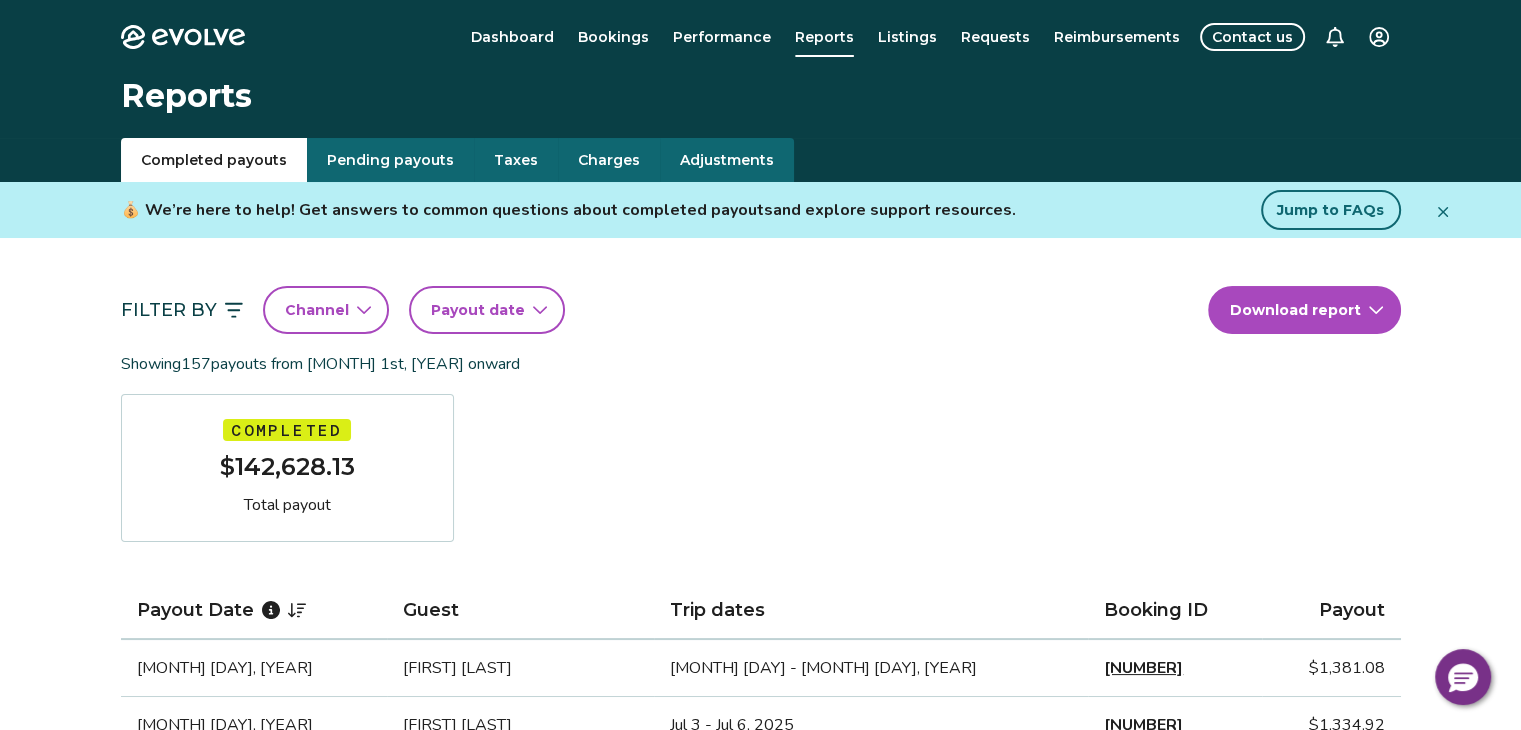 click on "Completed payouts" at bounding box center (214, 160) 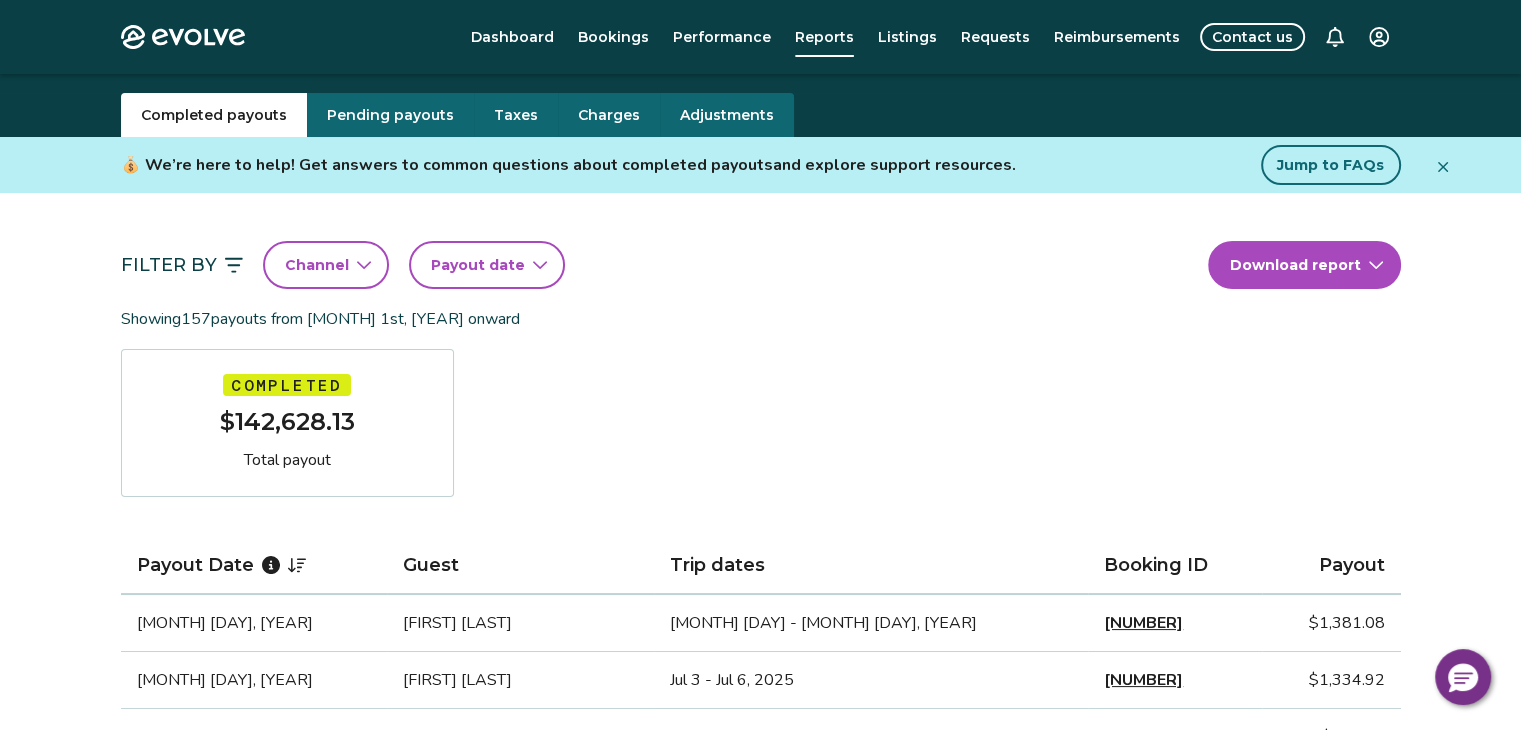 scroll, scrollTop: 0, scrollLeft: 0, axis: both 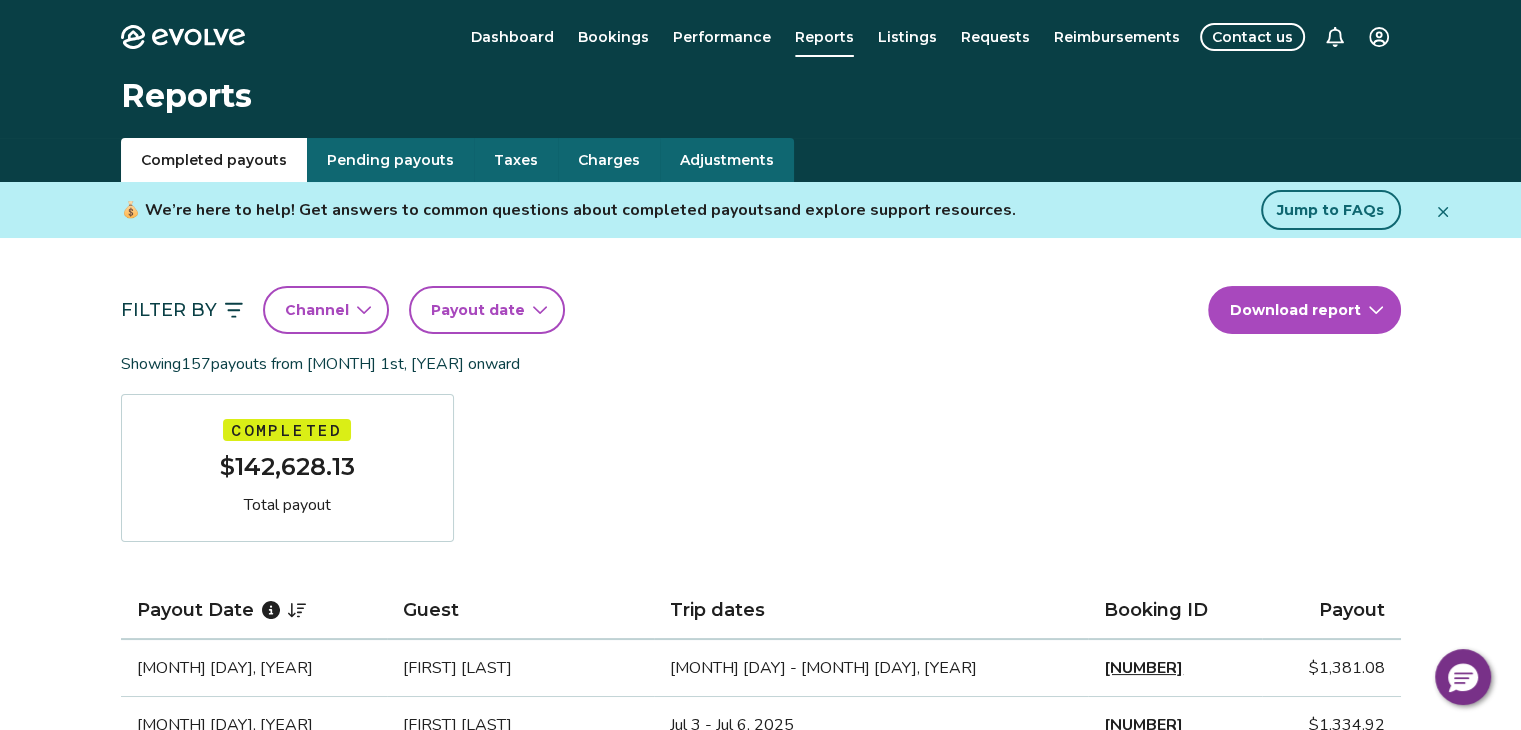 click on "Taxes" at bounding box center (516, 160) 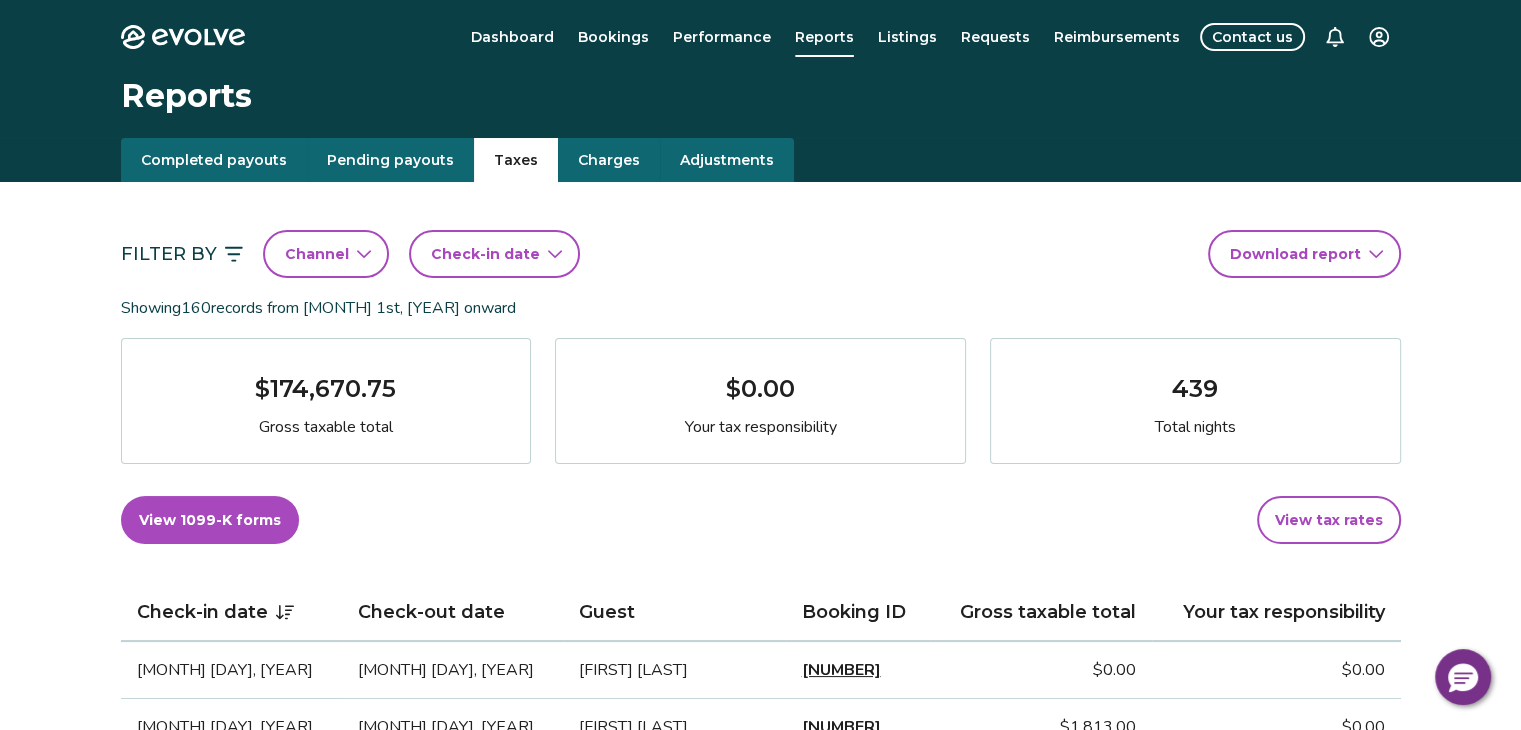 click on "Check-in date" at bounding box center (494, 254) 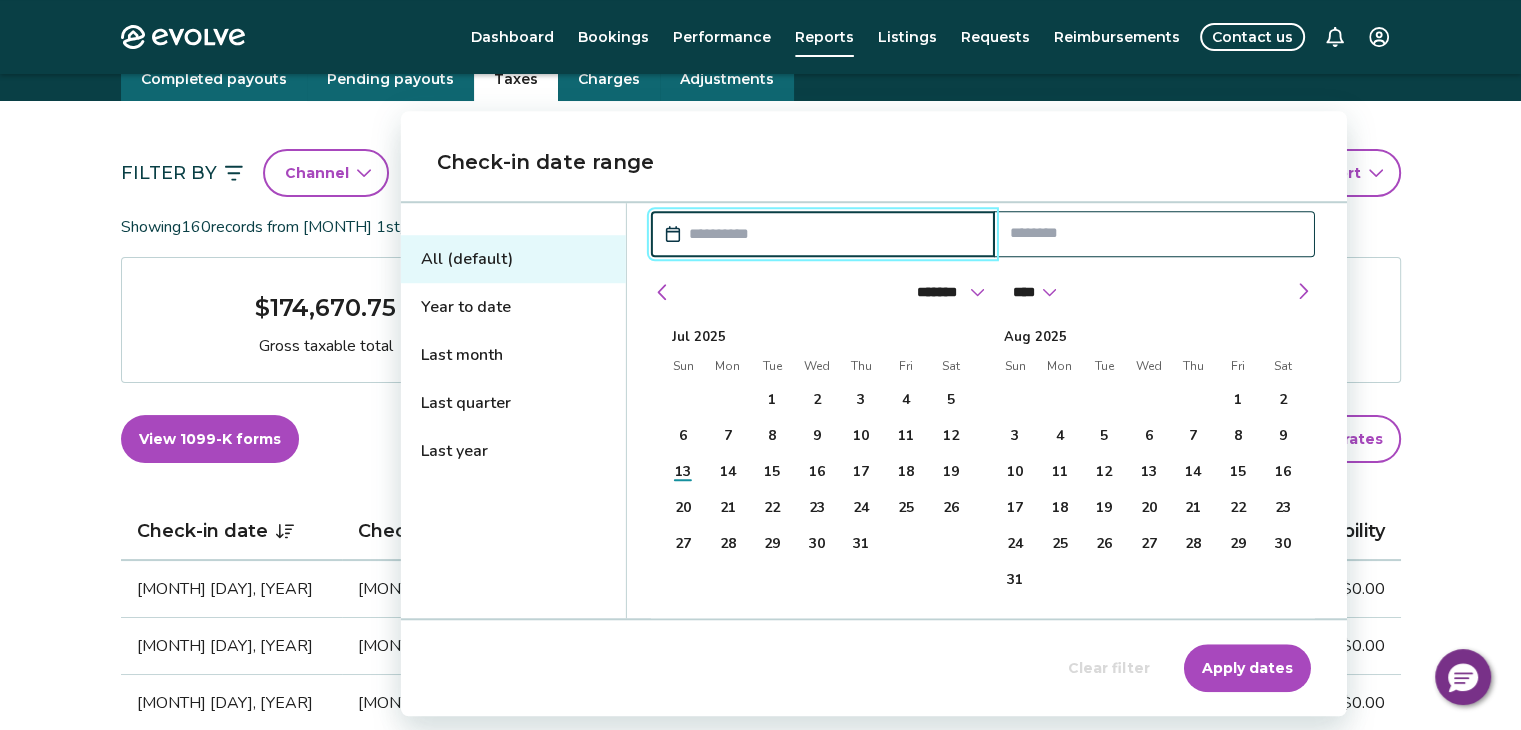 scroll, scrollTop: 200, scrollLeft: 0, axis: vertical 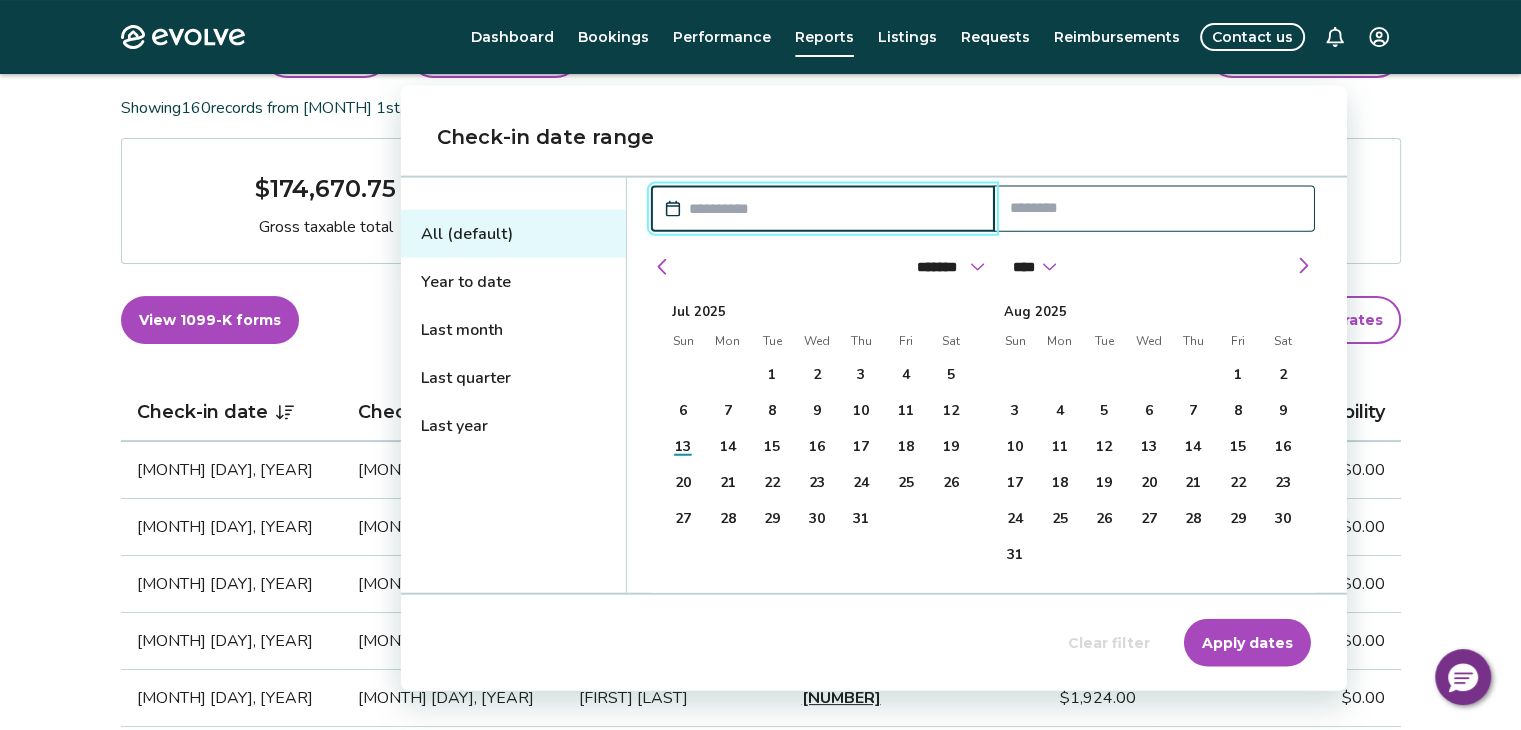 click on "Last month" at bounding box center [513, 330] 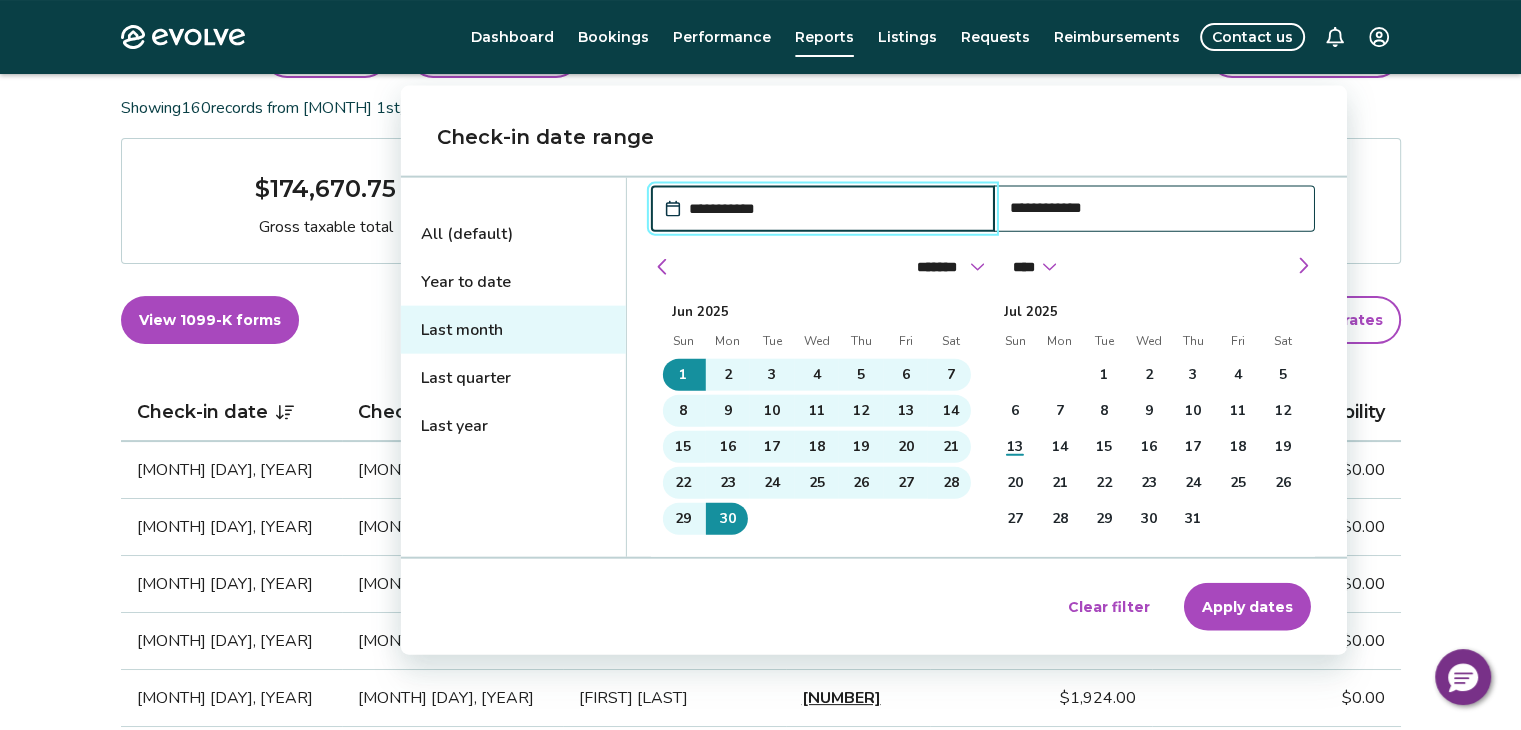 click on "Apply dates" at bounding box center (1247, 607) 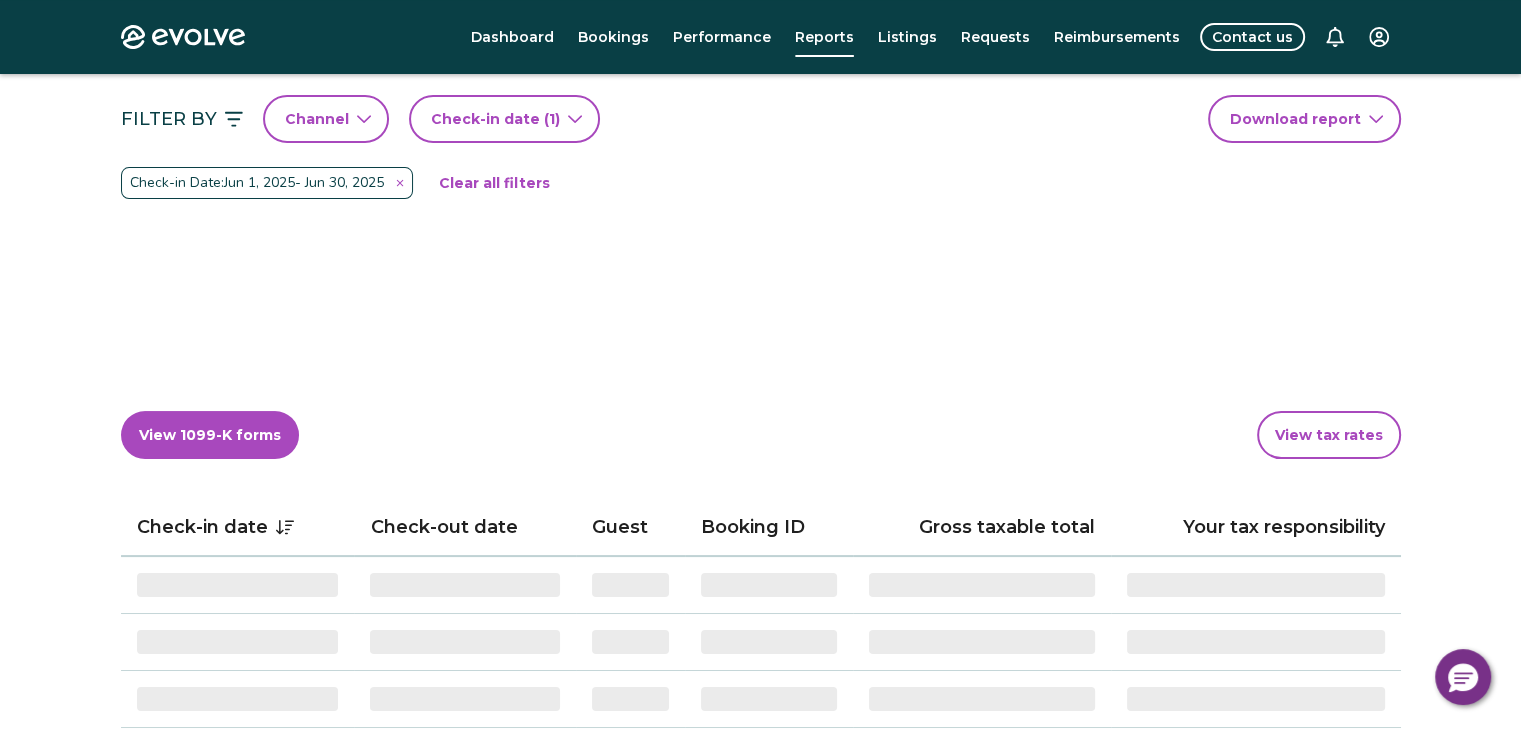 scroll, scrollTop: 100, scrollLeft: 0, axis: vertical 